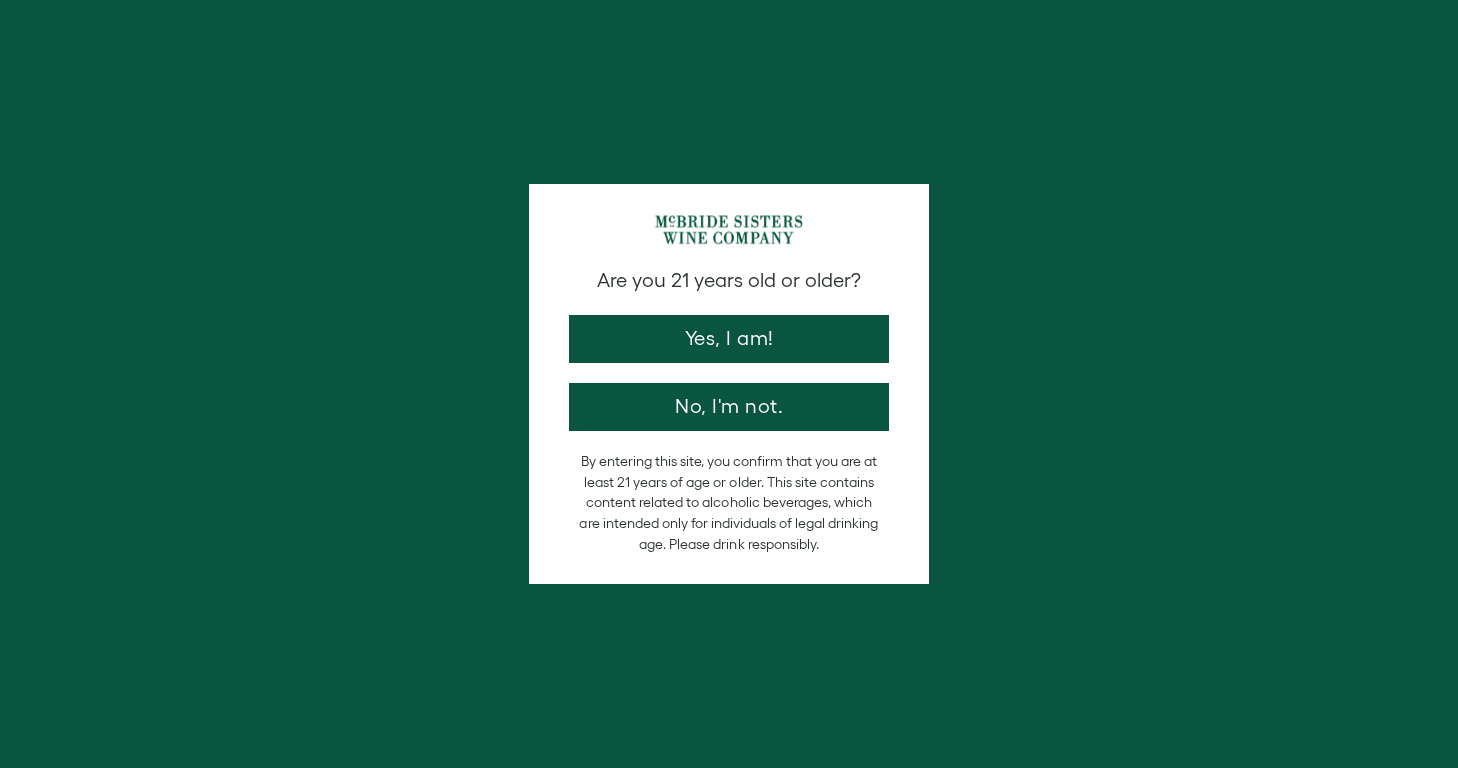 scroll, scrollTop: 0, scrollLeft: 0, axis: both 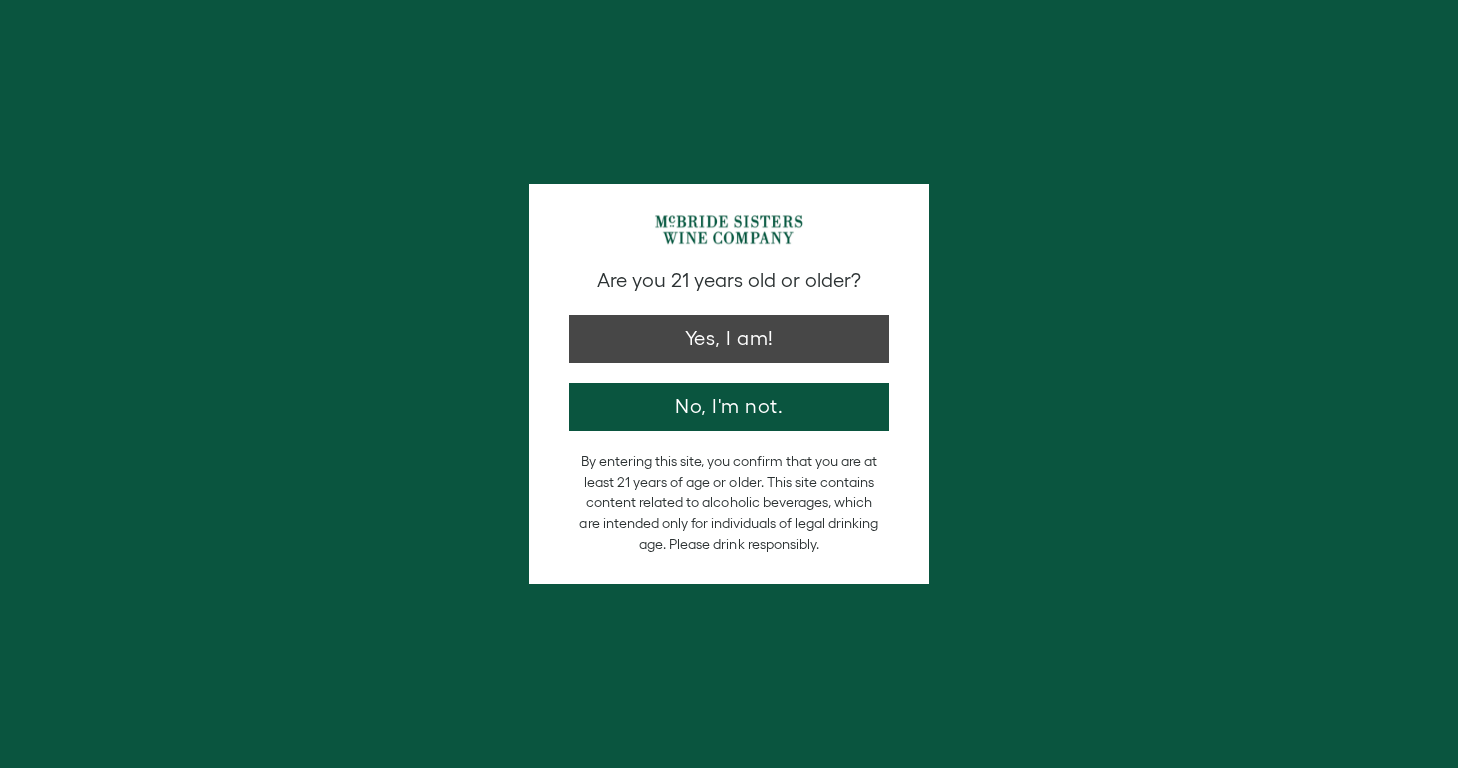click on "Yes, I am!" at bounding box center [729, 339] 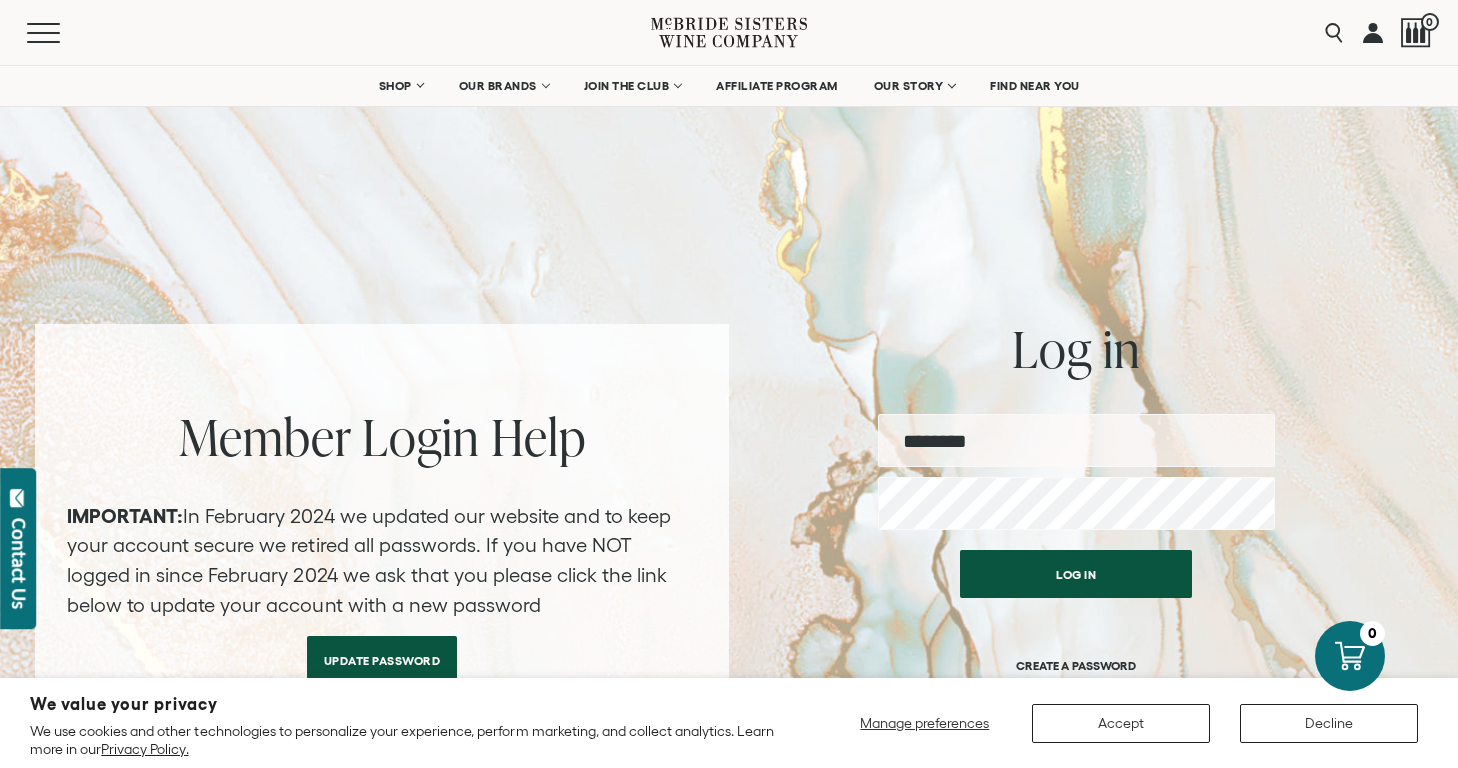 click at bounding box center (1076, 440) 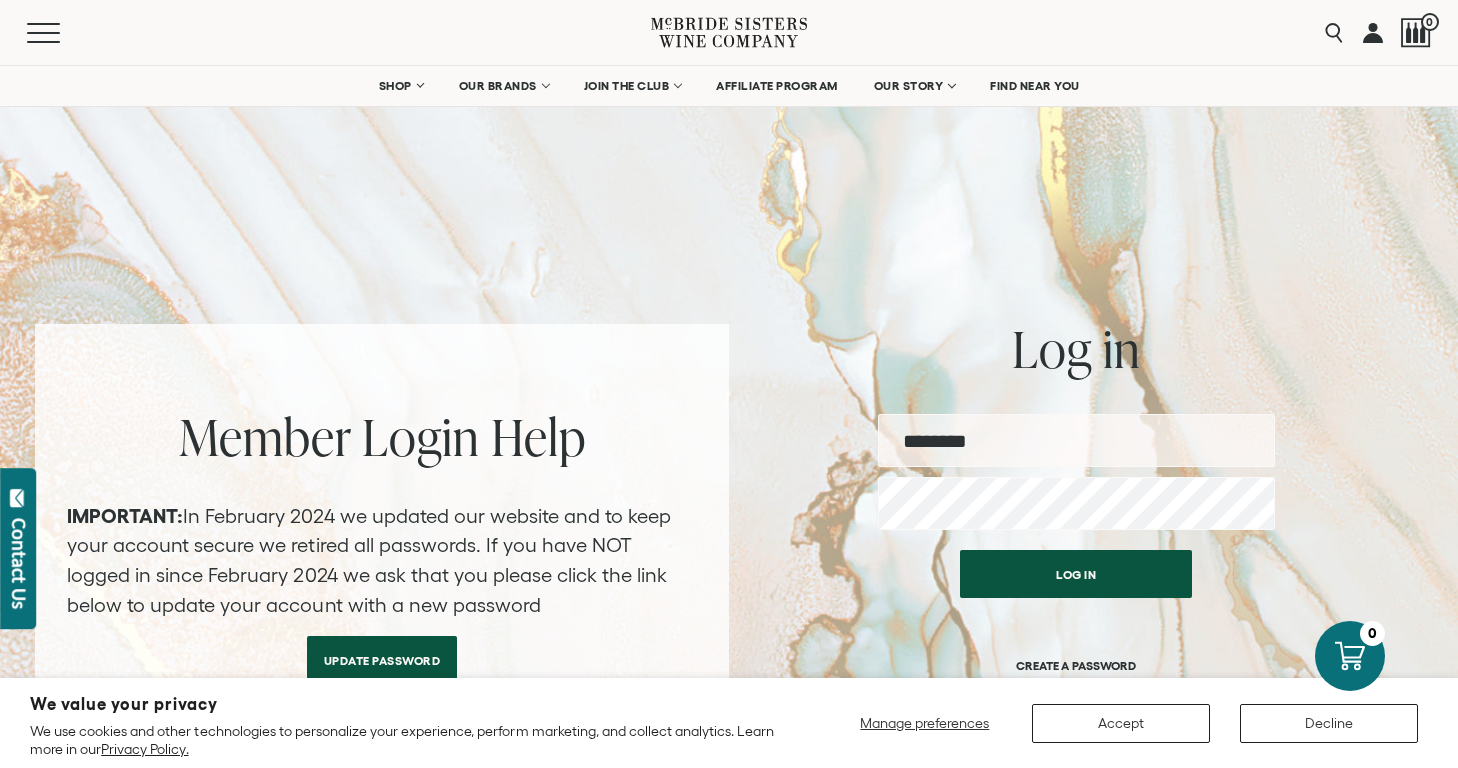 type on "**********" 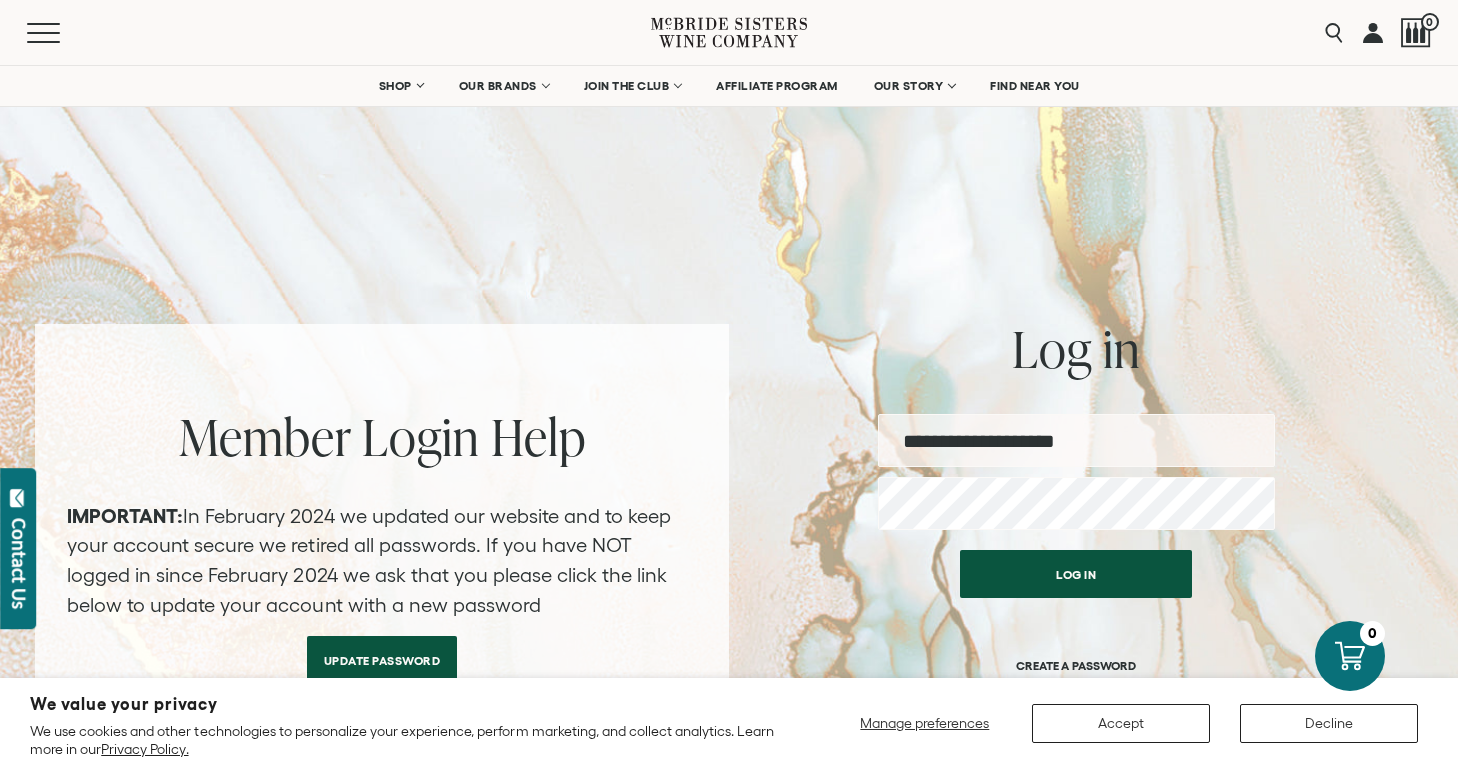 click on "Log in" at bounding box center [1076, 574] 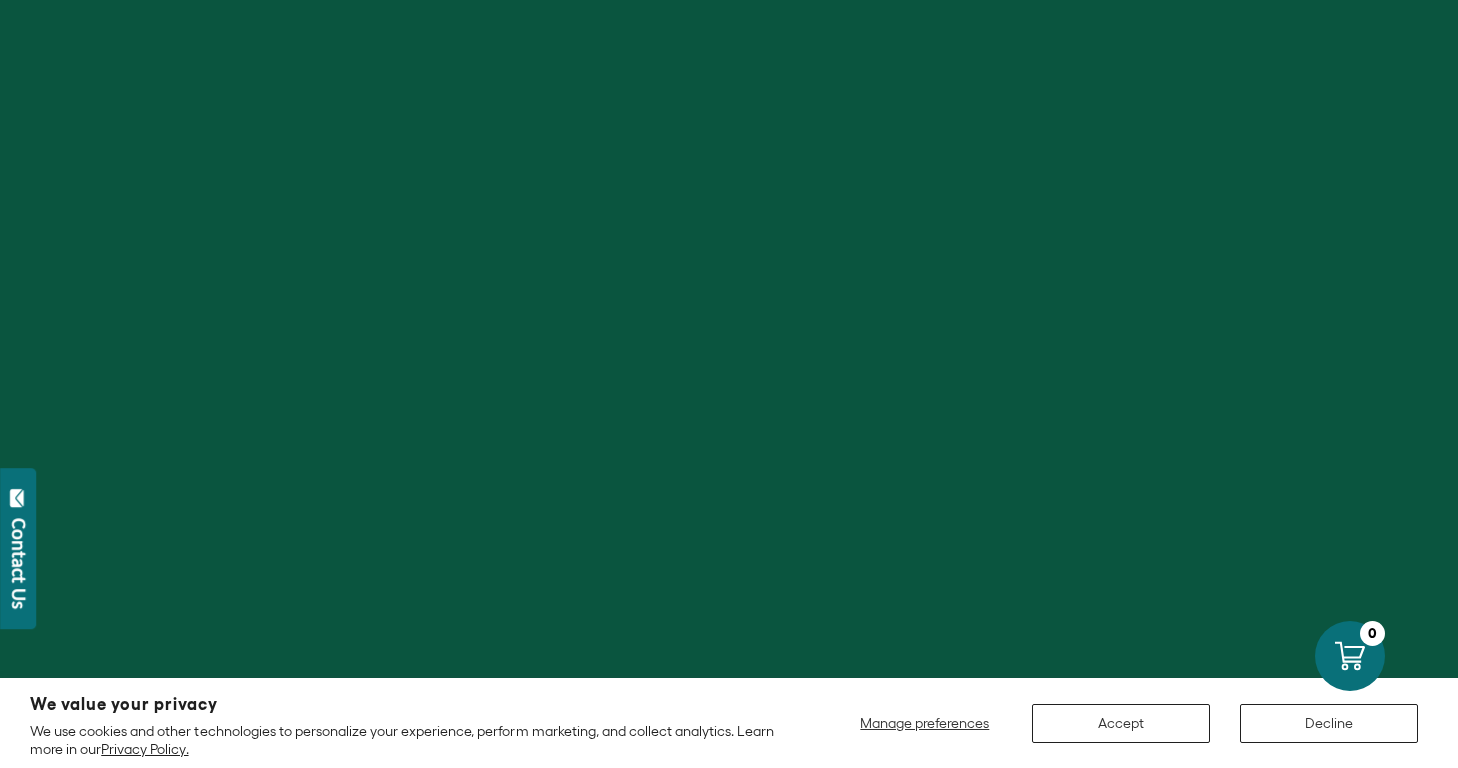scroll, scrollTop: 0, scrollLeft: 0, axis: both 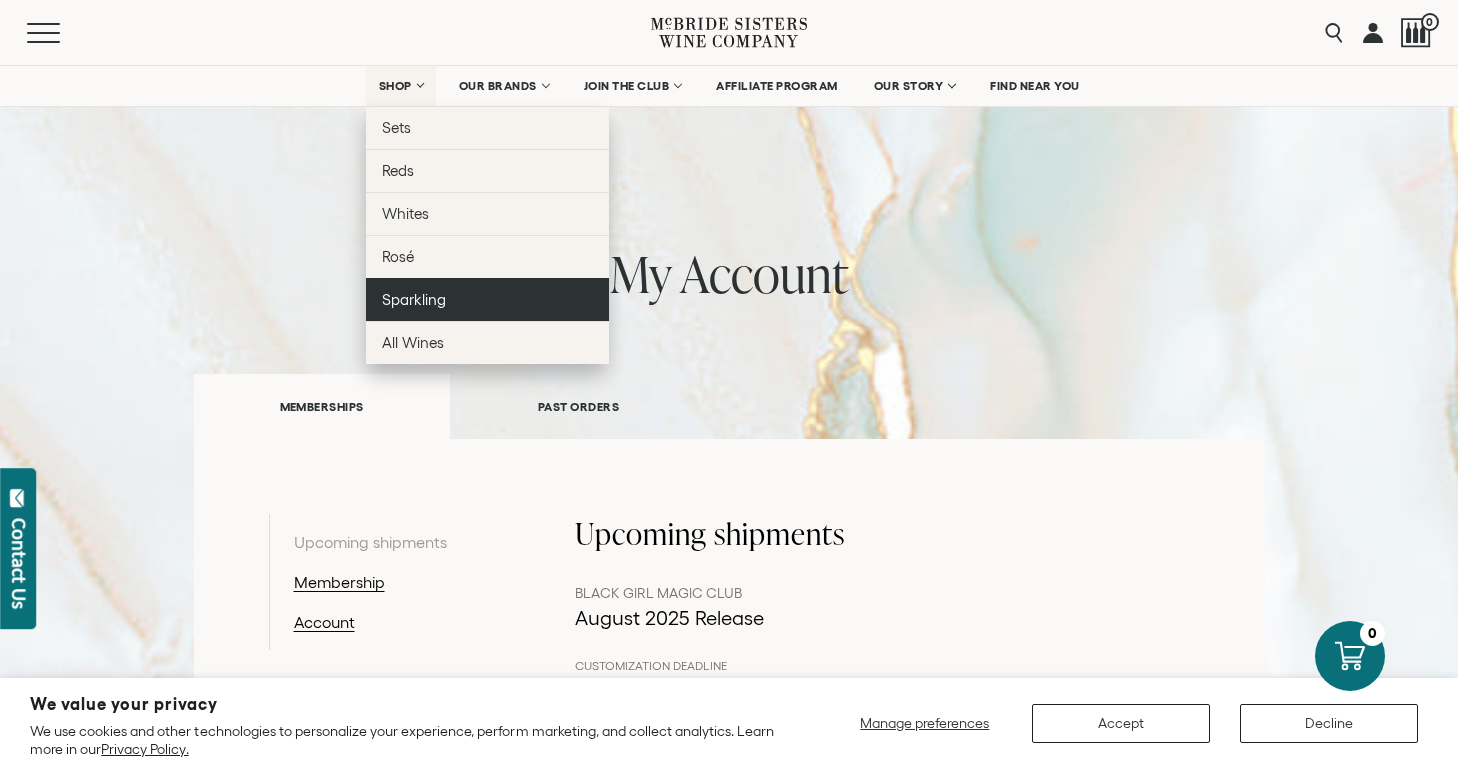 click on "Sparkling" at bounding box center (487, 299) 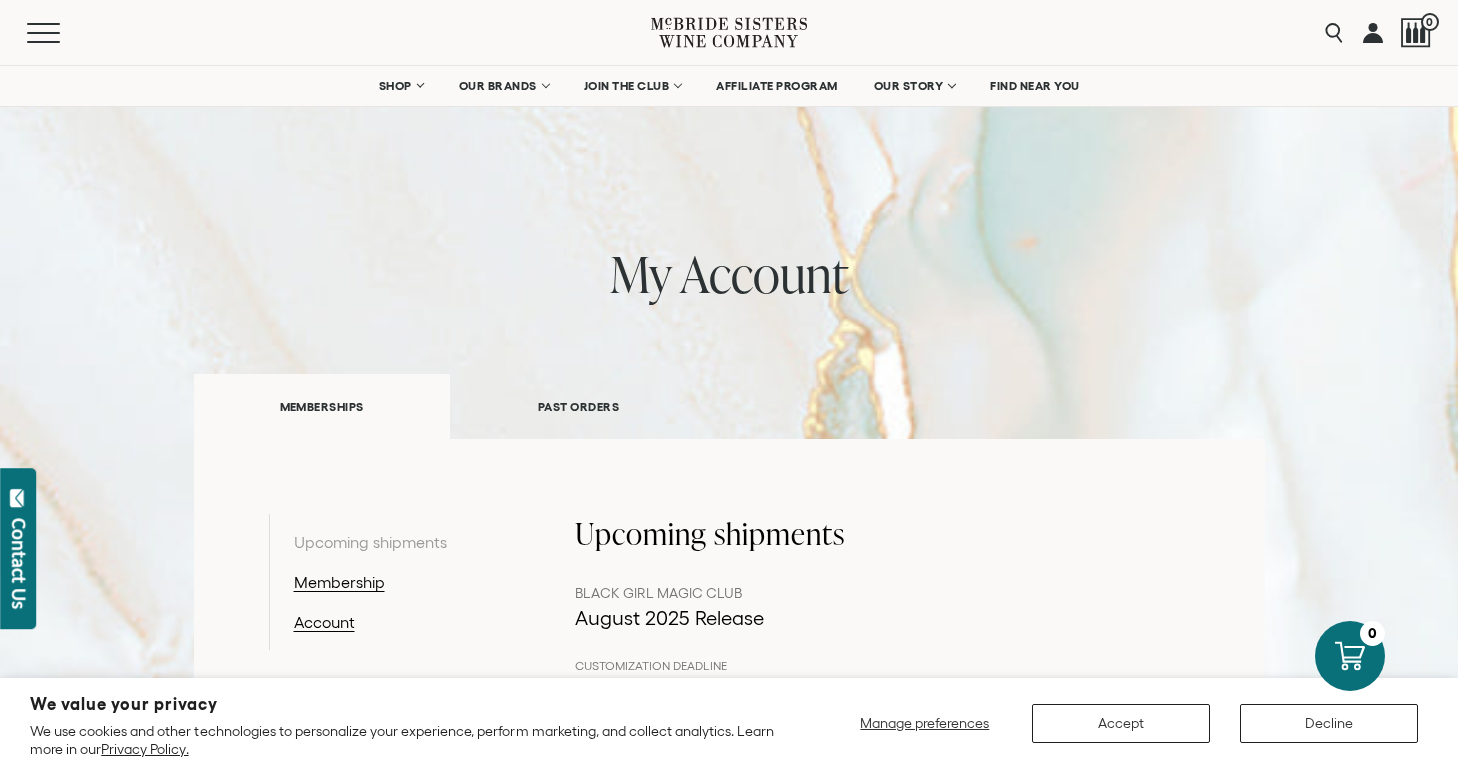 click on "Menu" at bounding box center (339, 32) 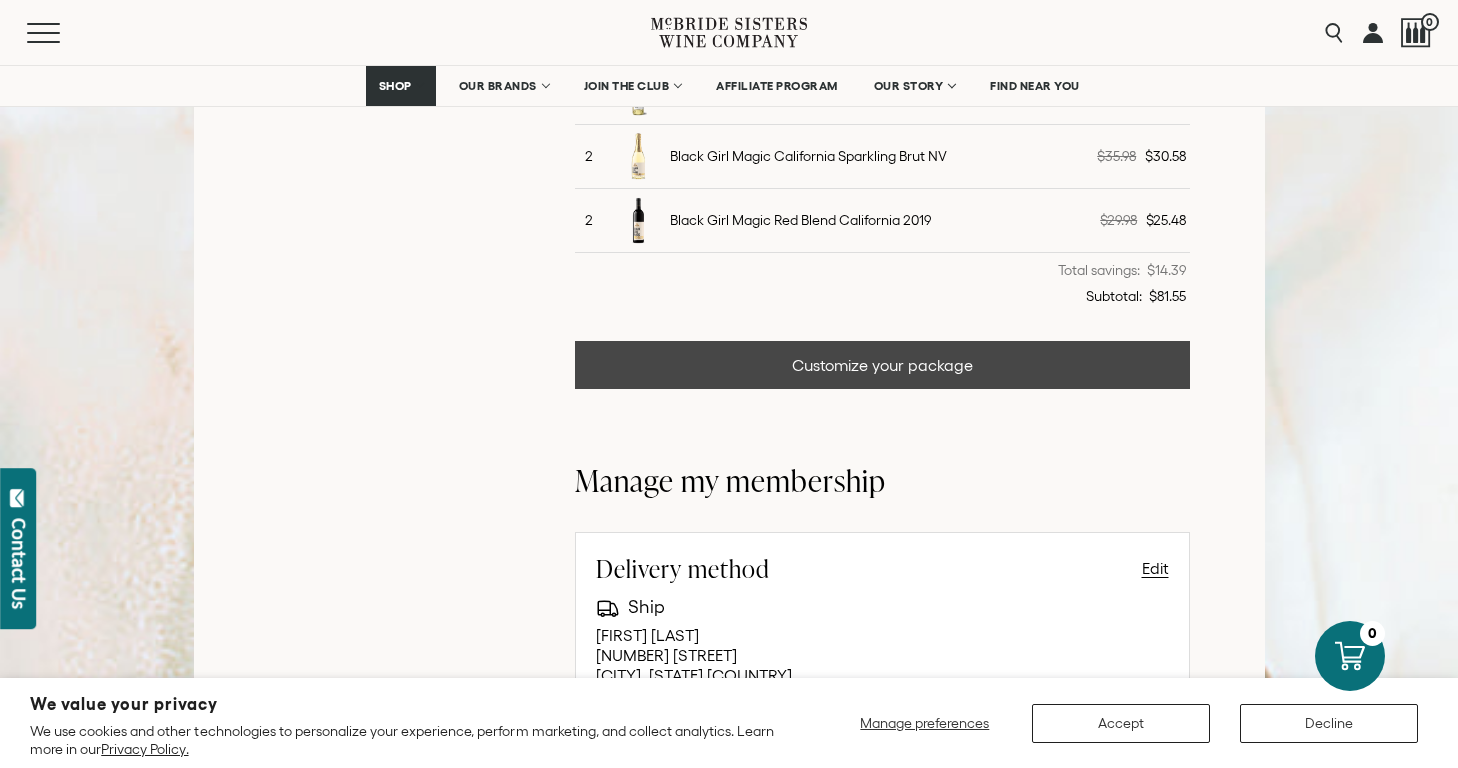 scroll, scrollTop: 793, scrollLeft: 0, axis: vertical 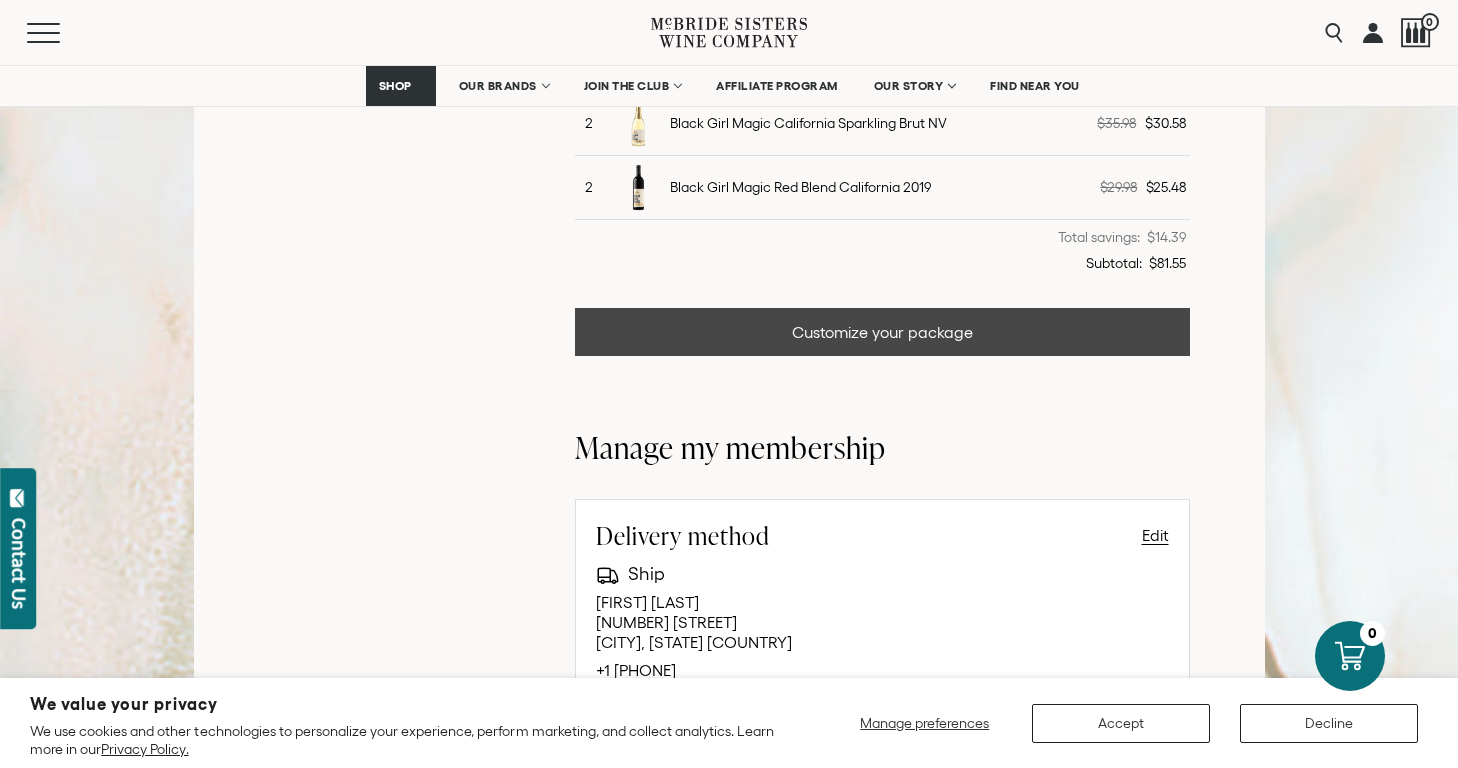 click on "Customize your package" at bounding box center [882, 332] 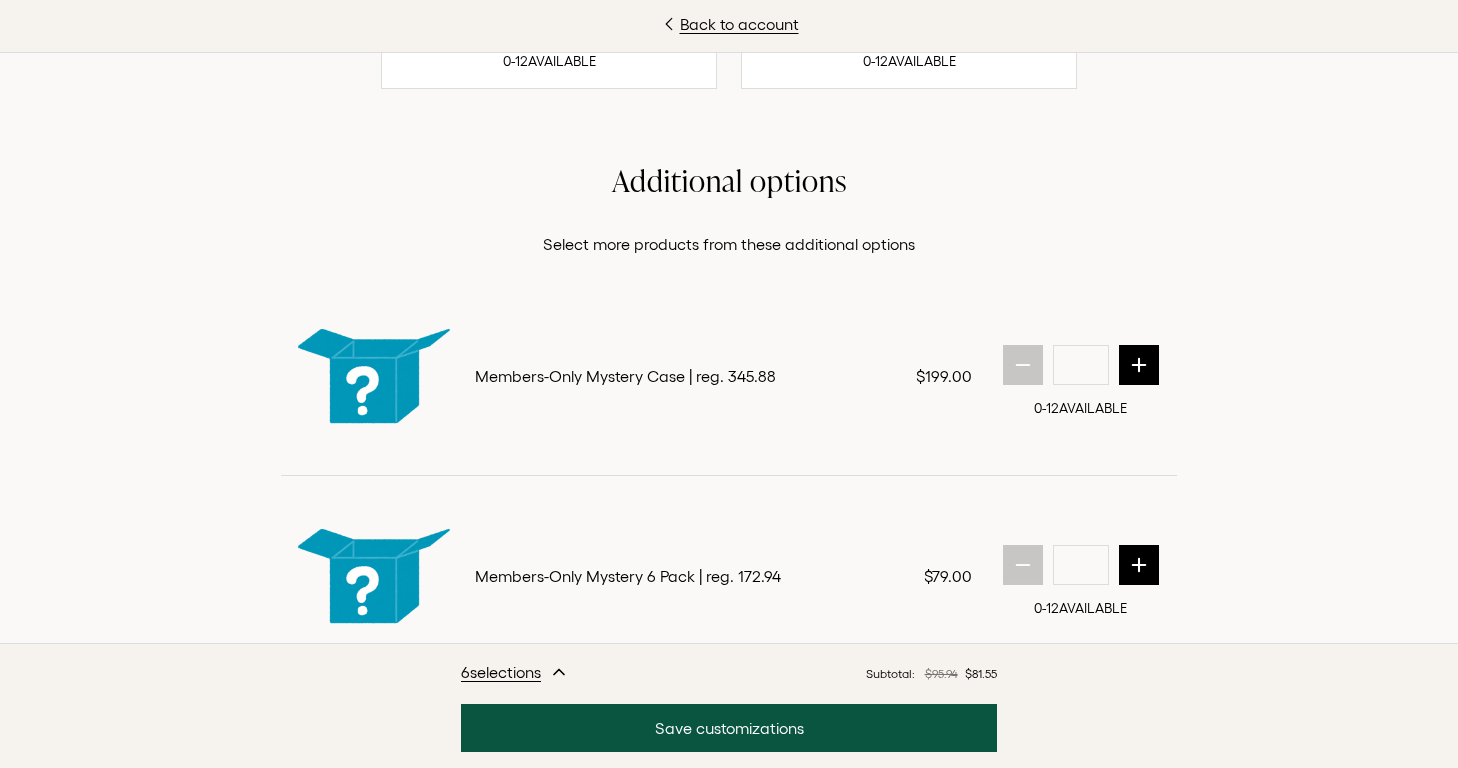 scroll, scrollTop: 1199, scrollLeft: 0, axis: vertical 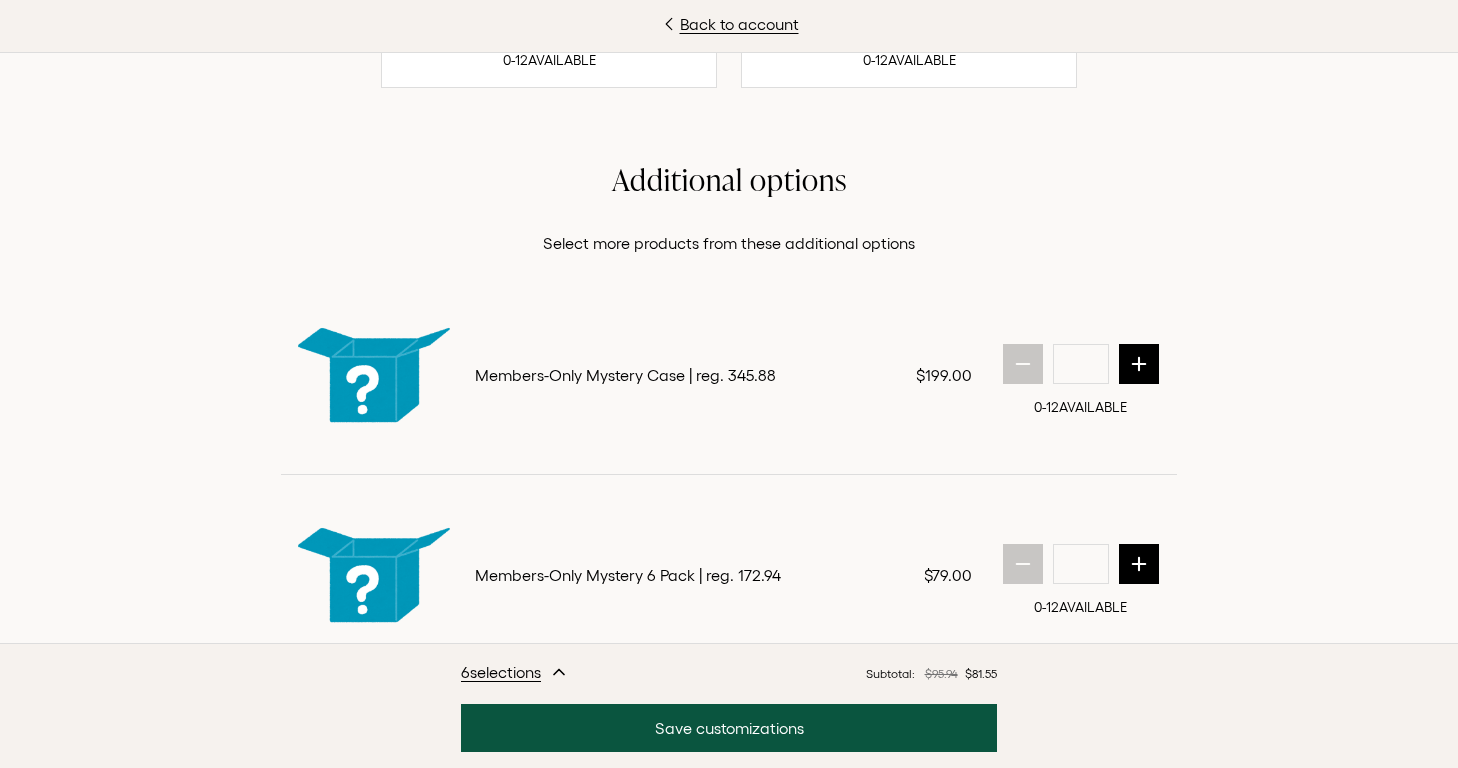 click 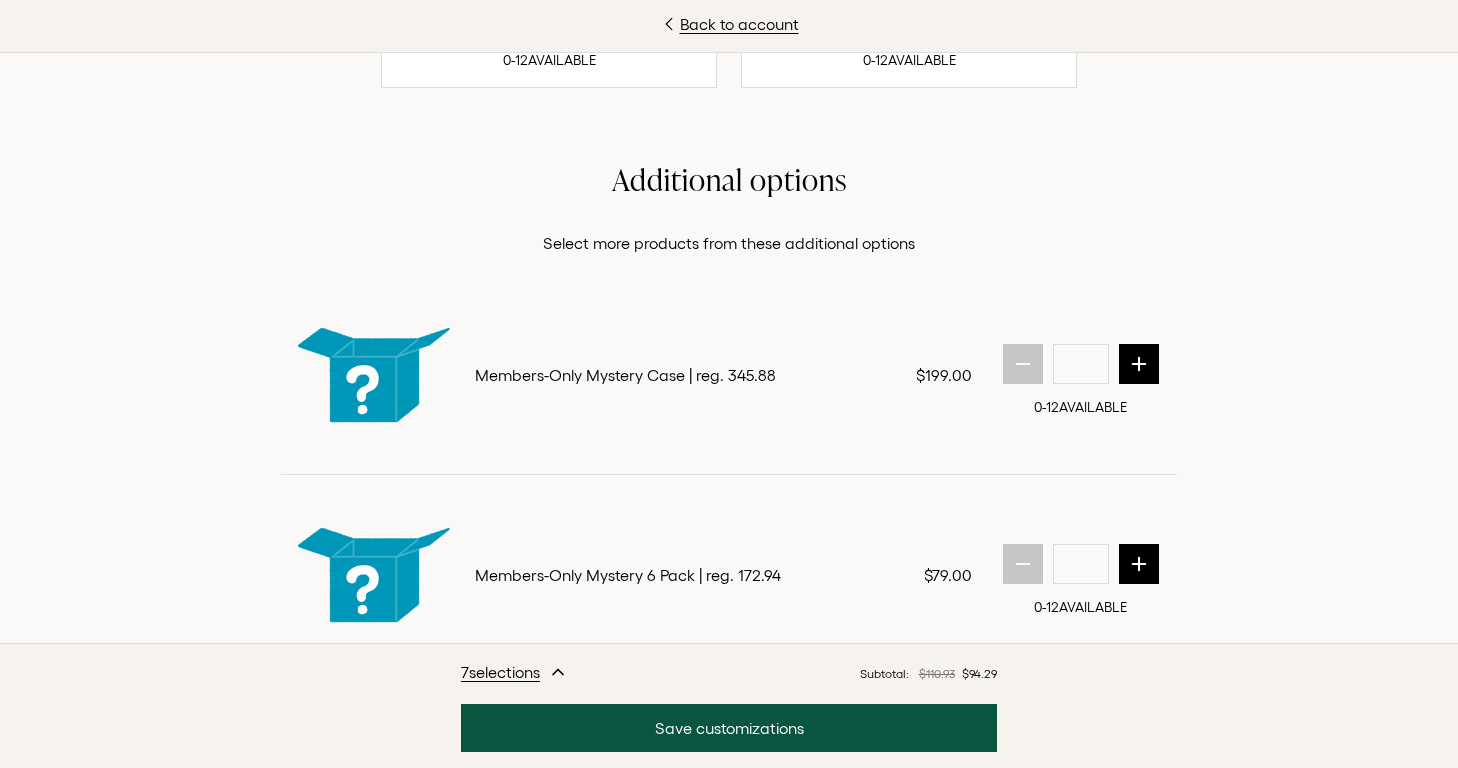 click 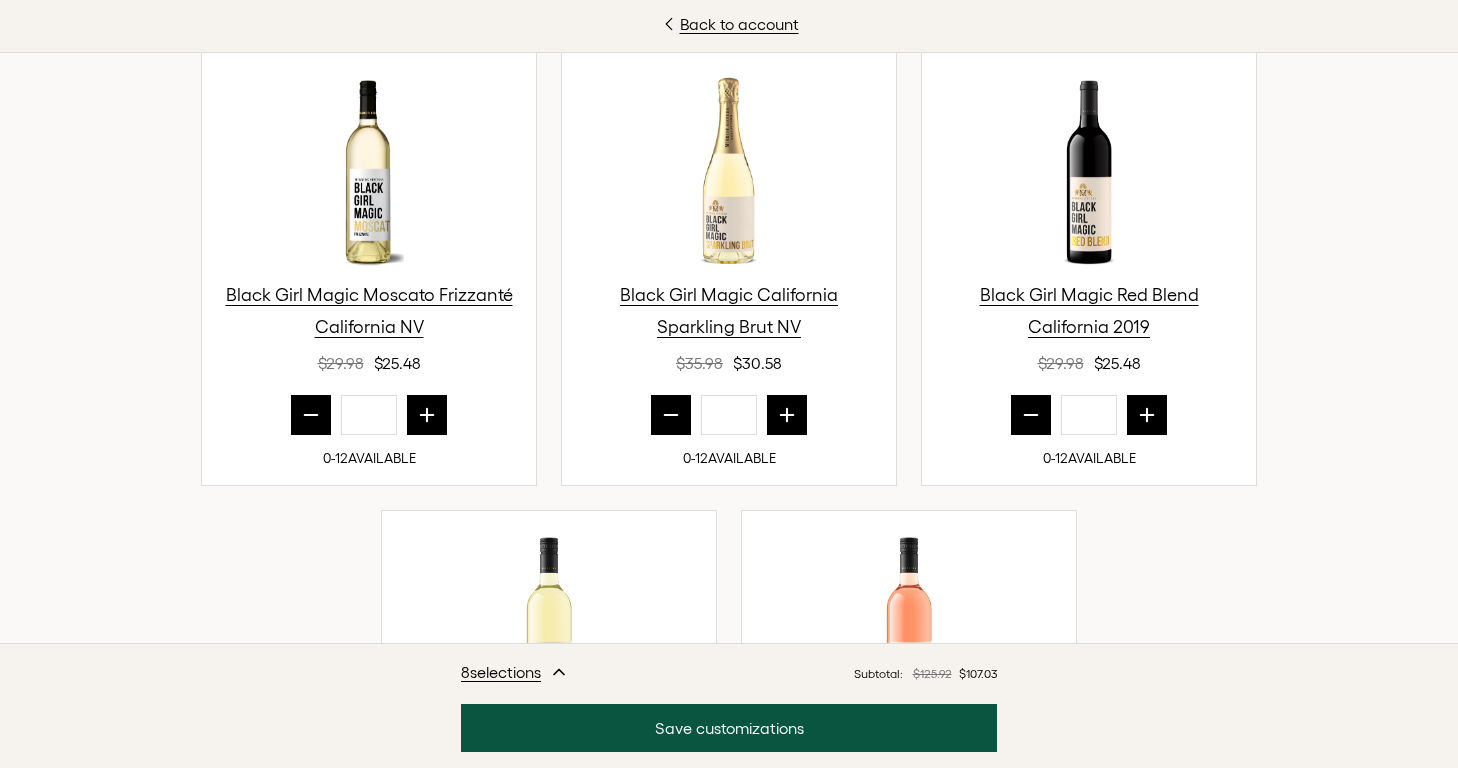 scroll, scrollTop: 739, scrollLeft: 0, axis: vertical 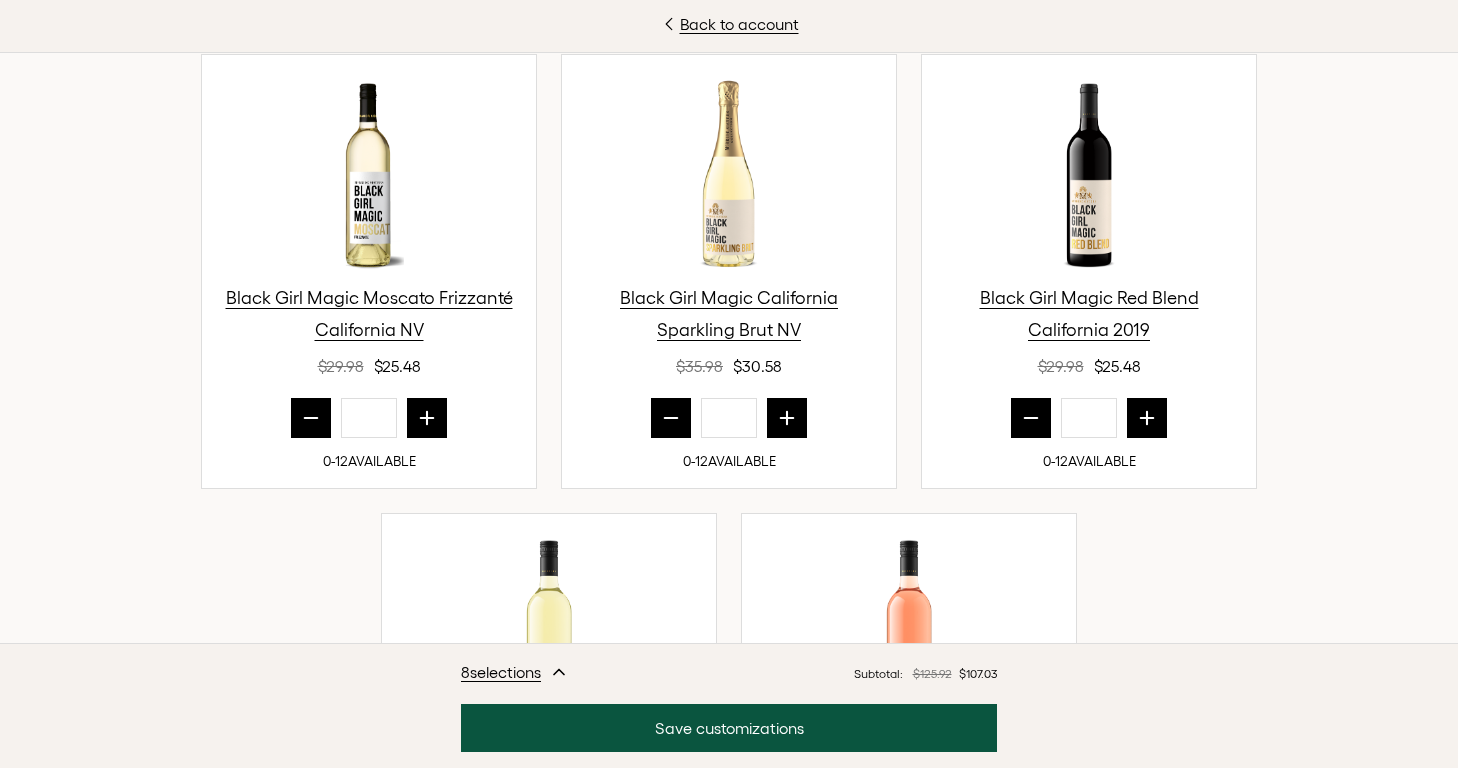 click 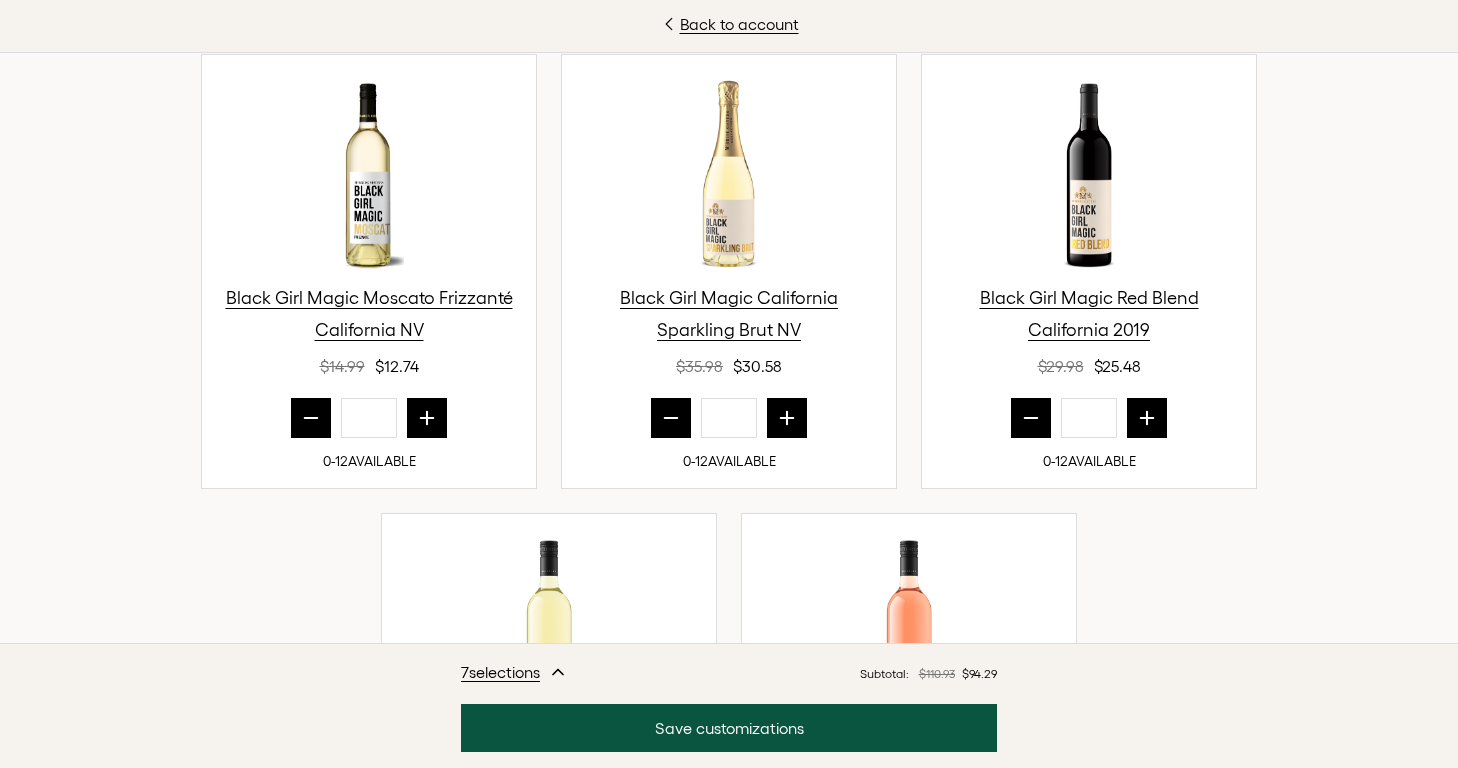 click 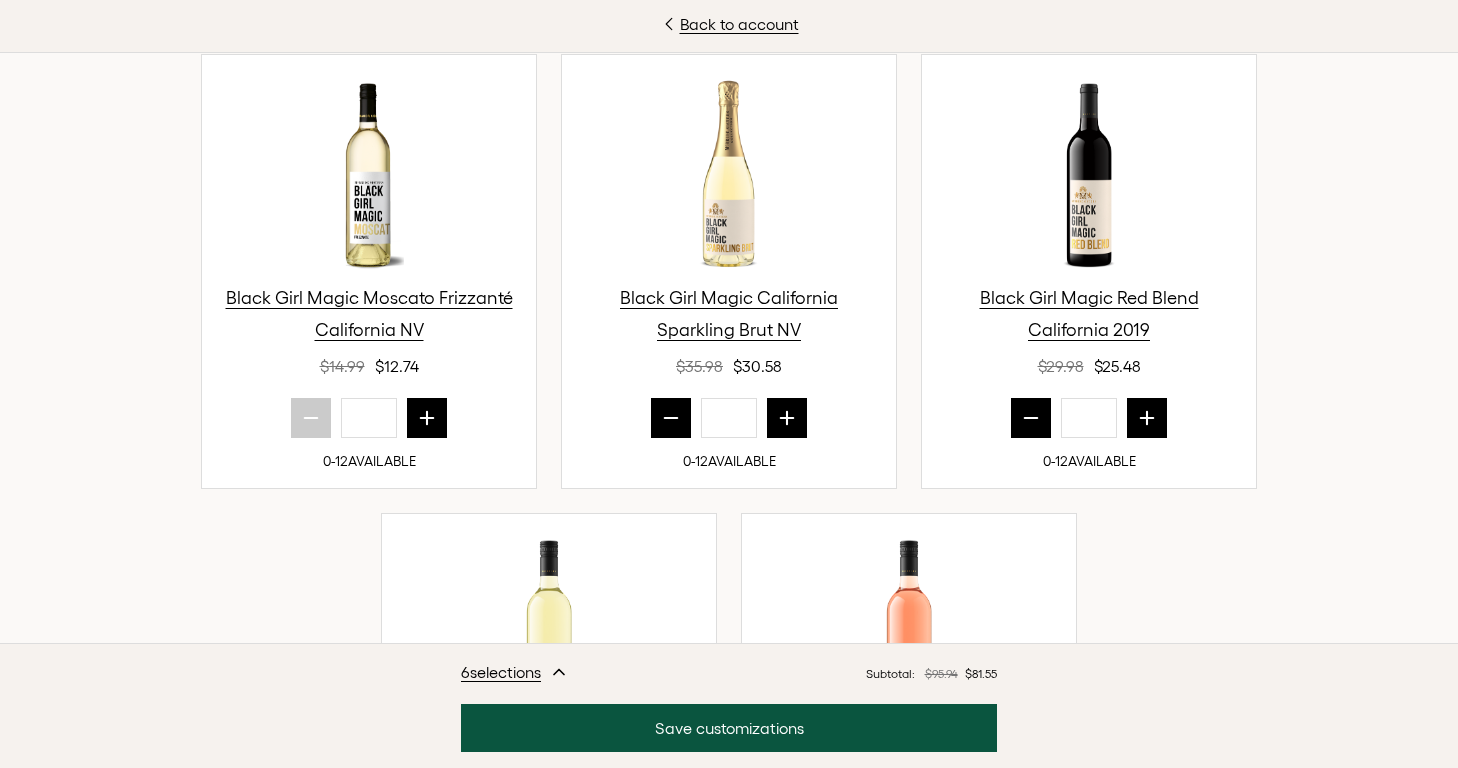 type on "*" 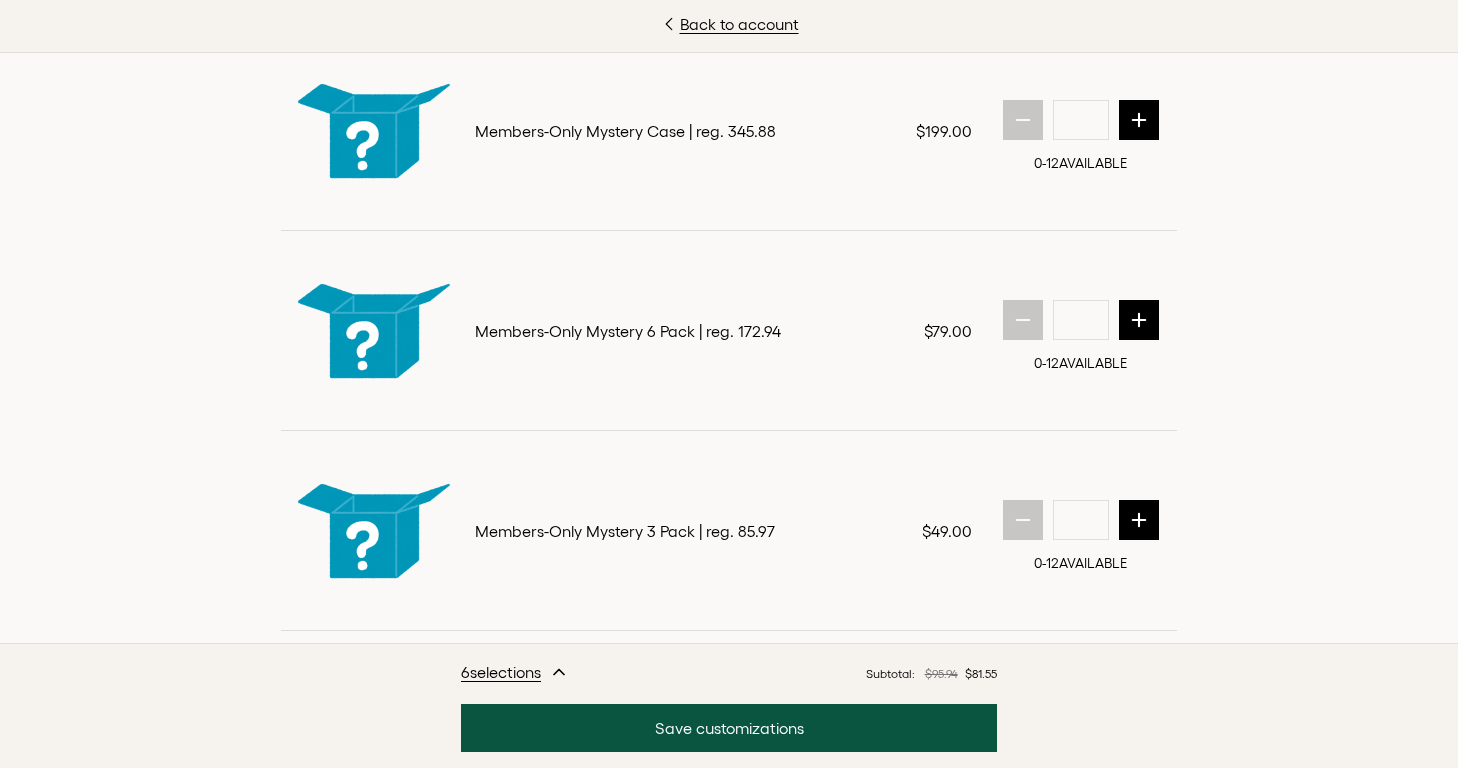 scroll, scrollTop: 1882, scrollLeft: 0, axis: vertical 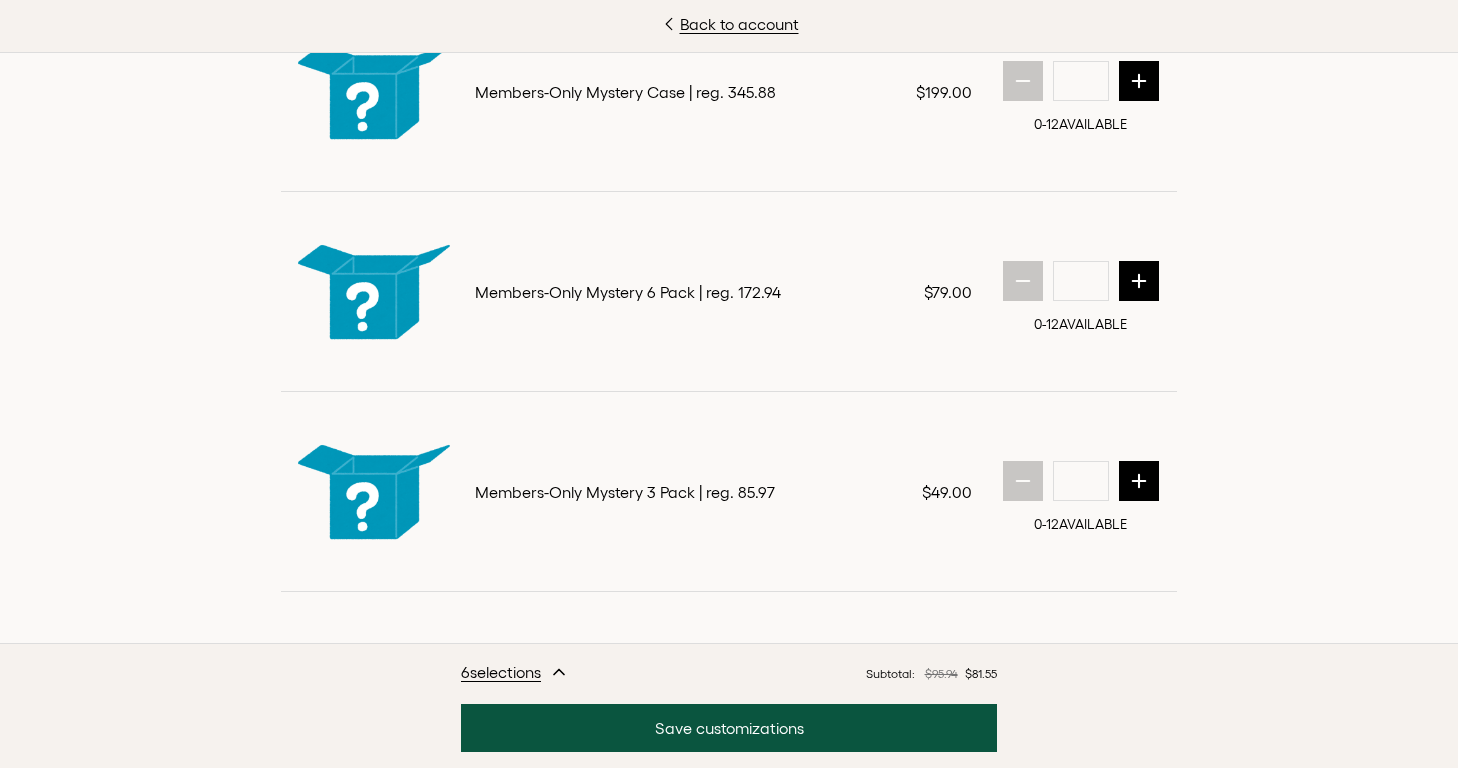 click 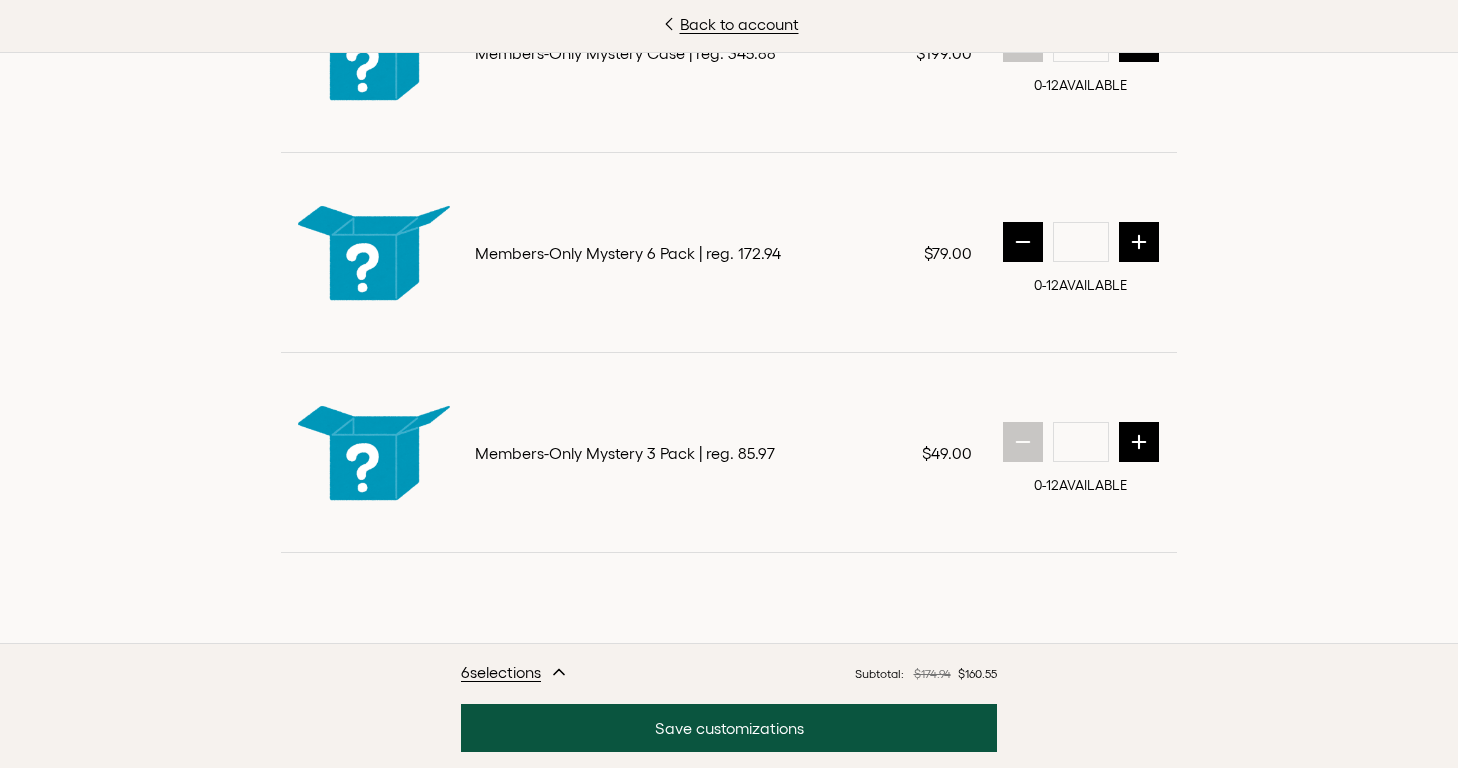 scroll, scrollTop: 1920, scrollLeft: 0, axis: vertical 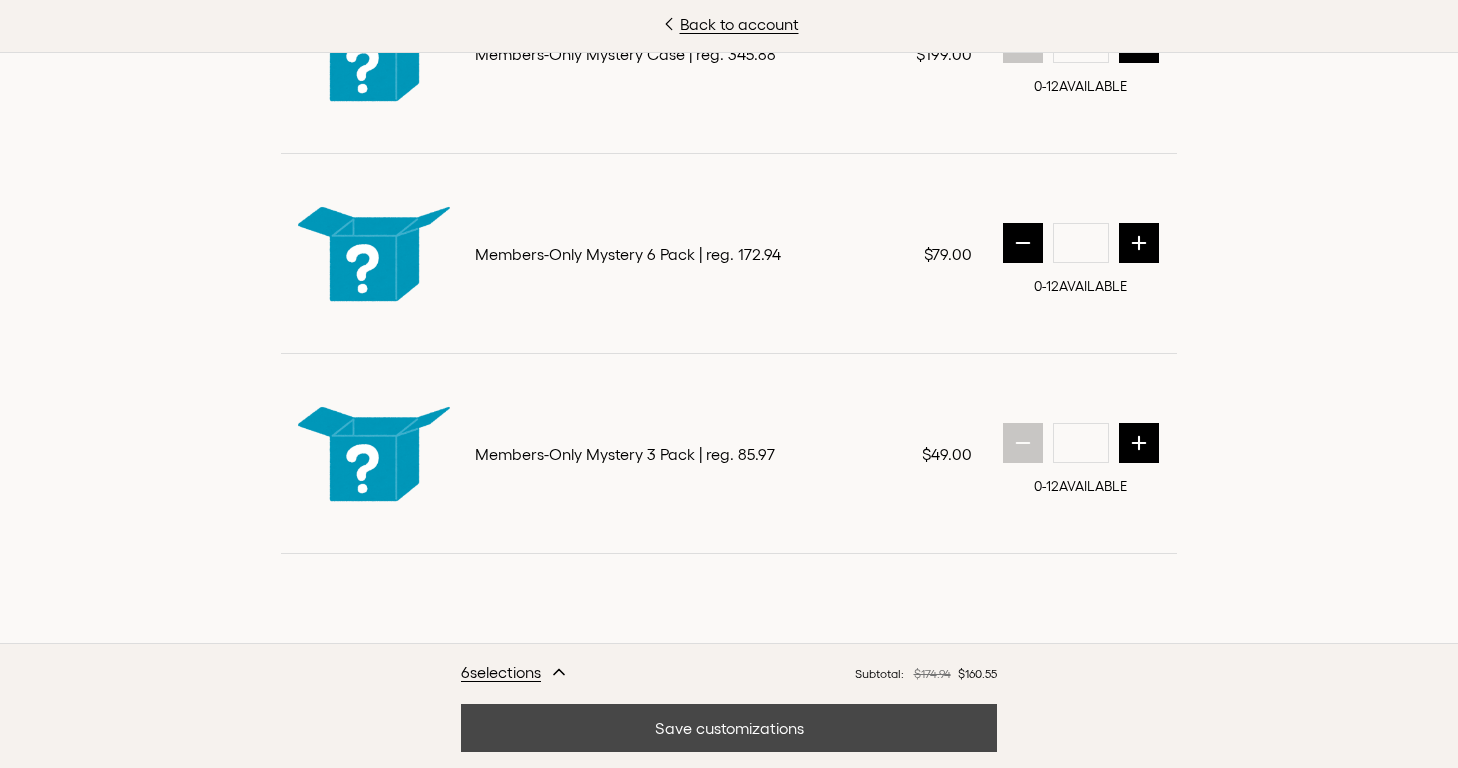 click on "Save customizations" at bounding box center (729, 728) 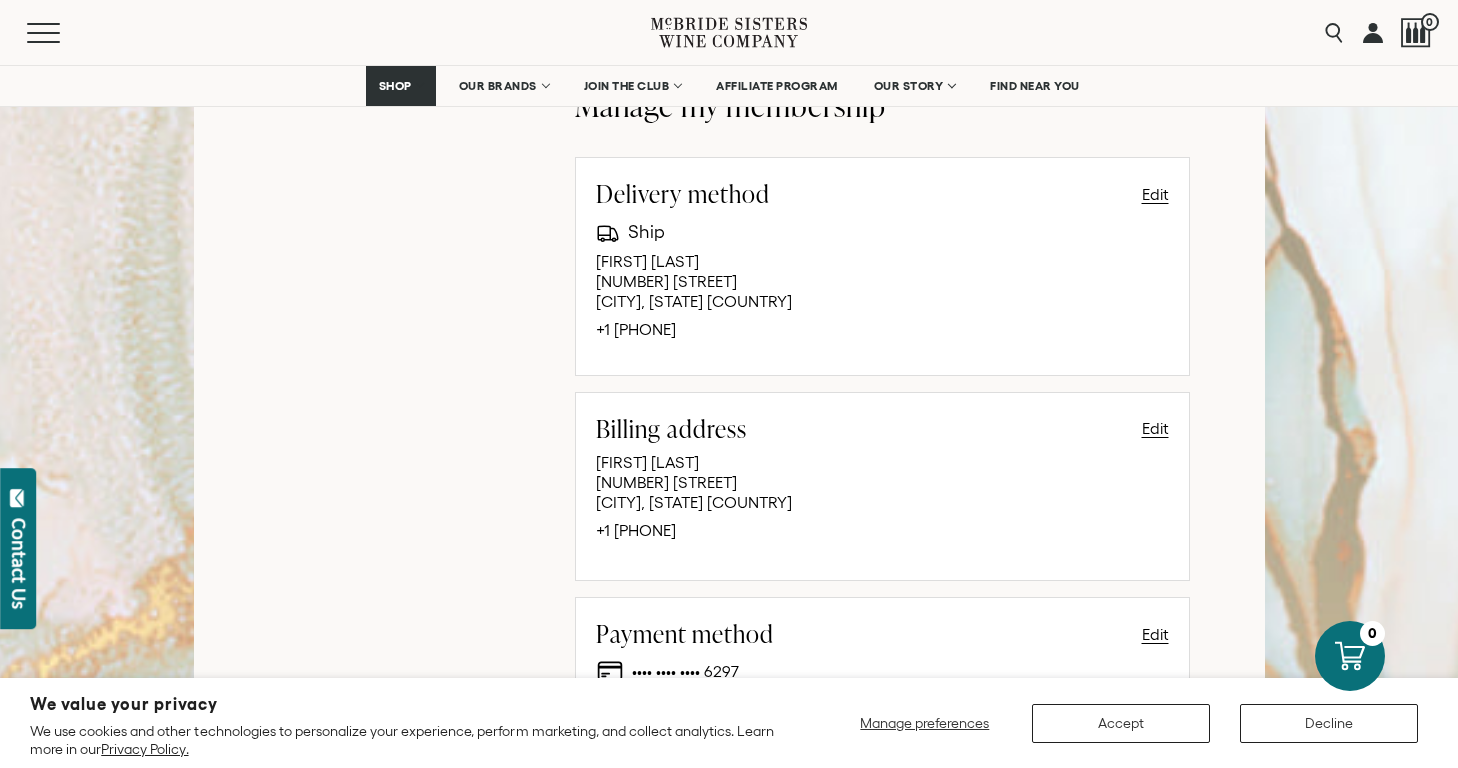 scroll, scrollTop: 1299, scrollLeft: 0, axis: vertical 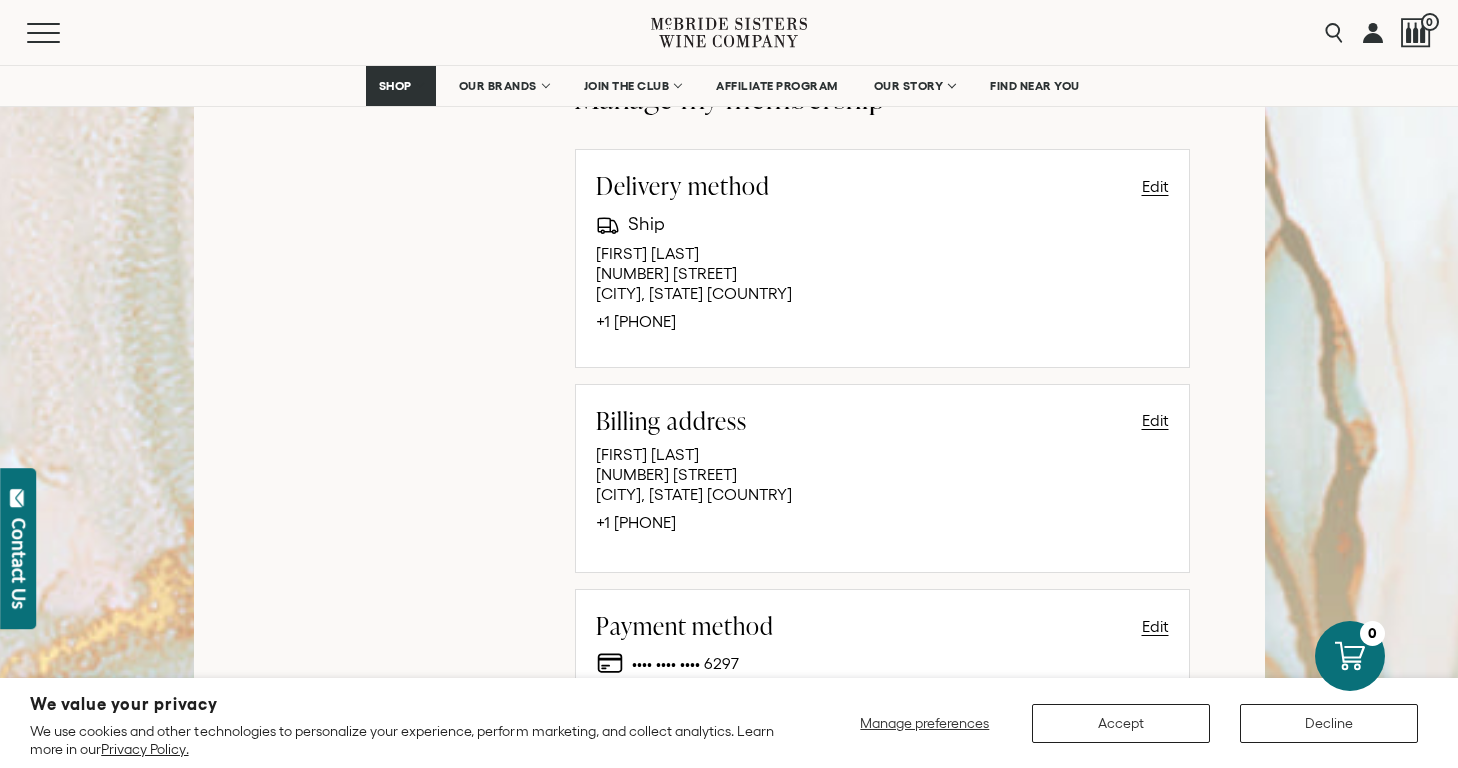 click on "Delivery method Edit Ship Gwendolyn Franks 227 S BELLA VISTA DR TUCSON, AZ 85745 US +1 360-464-7100" at bounding box center (882, 258) 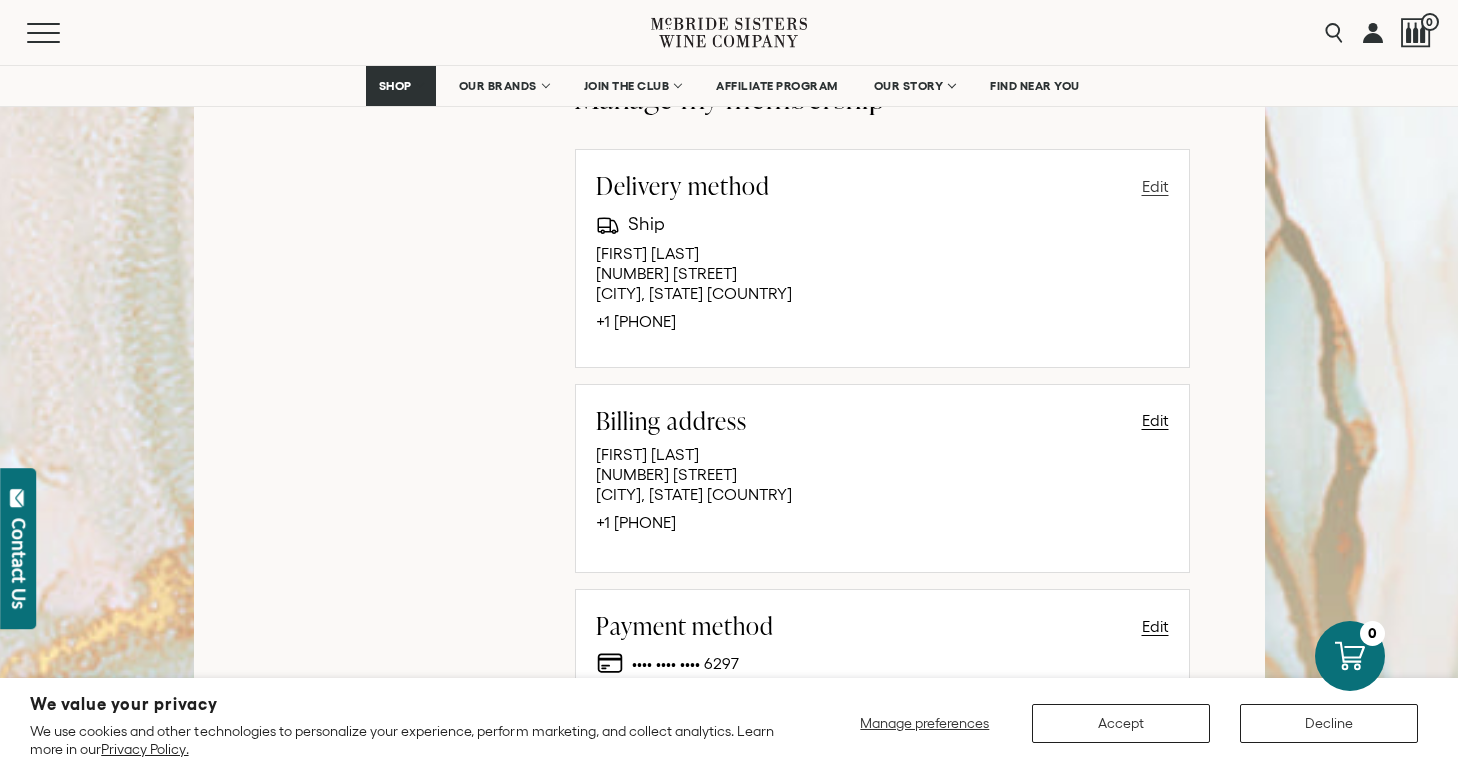 click on "Edit" at bounding box center (1155, 186) 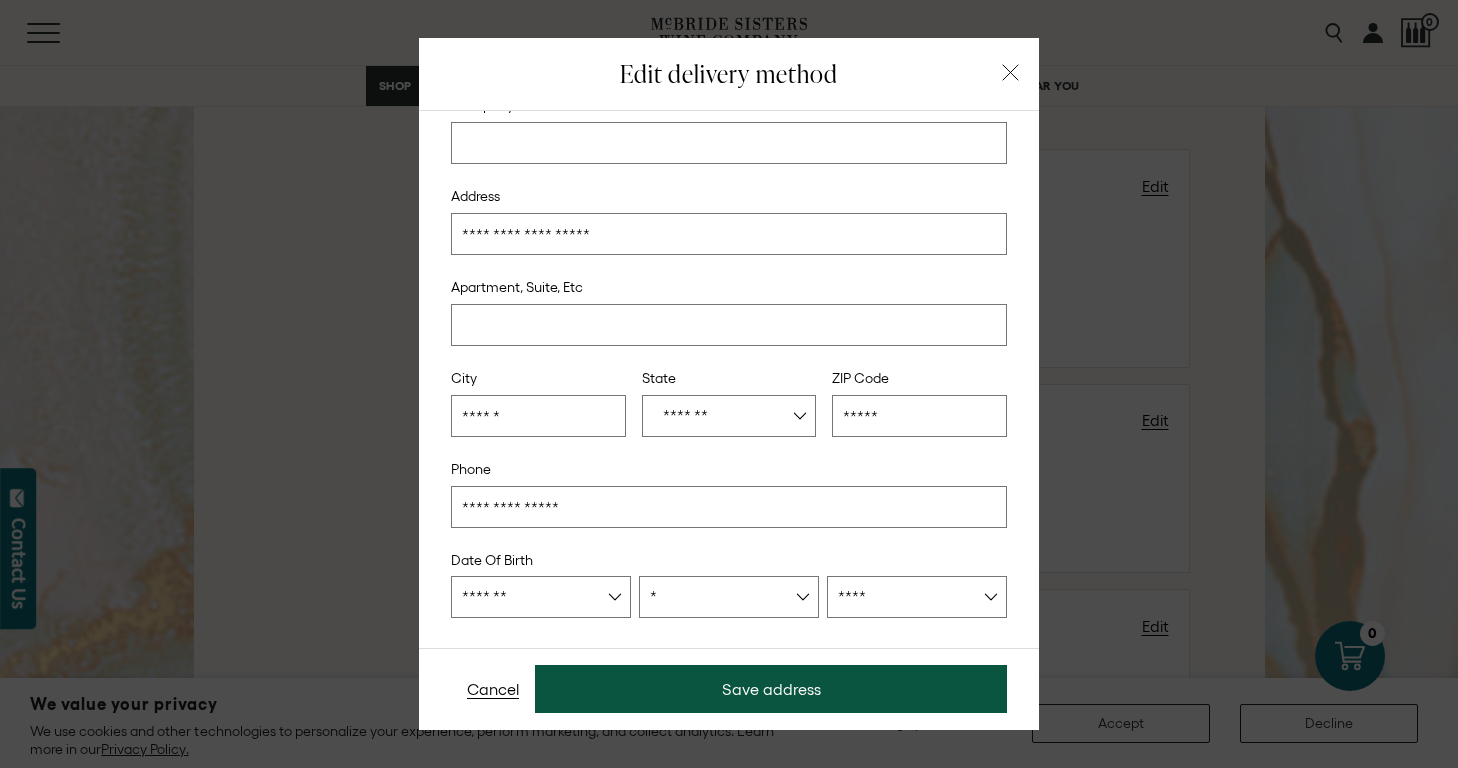 scroll, scrollTop: 226, scrollLeft: 0, axis: vertical 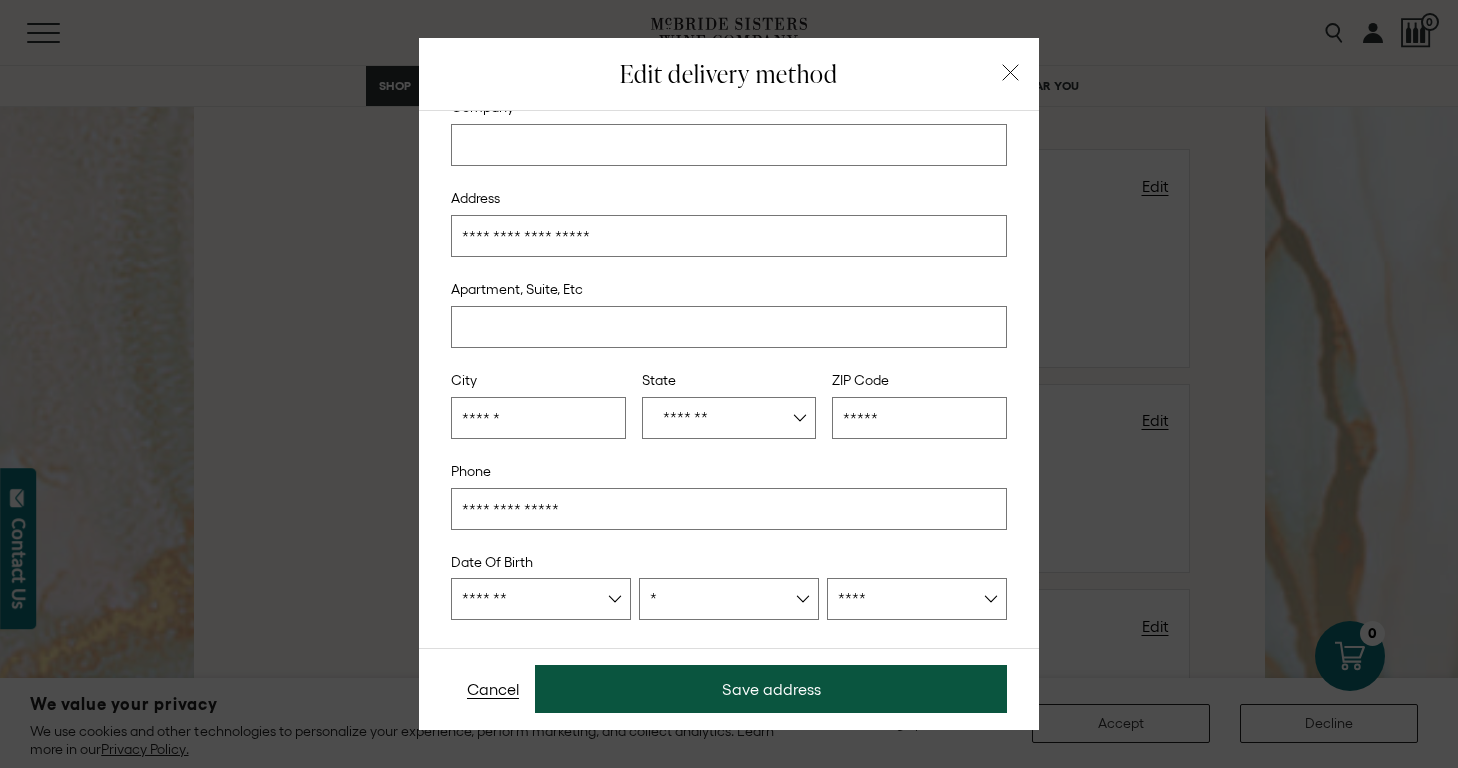 click 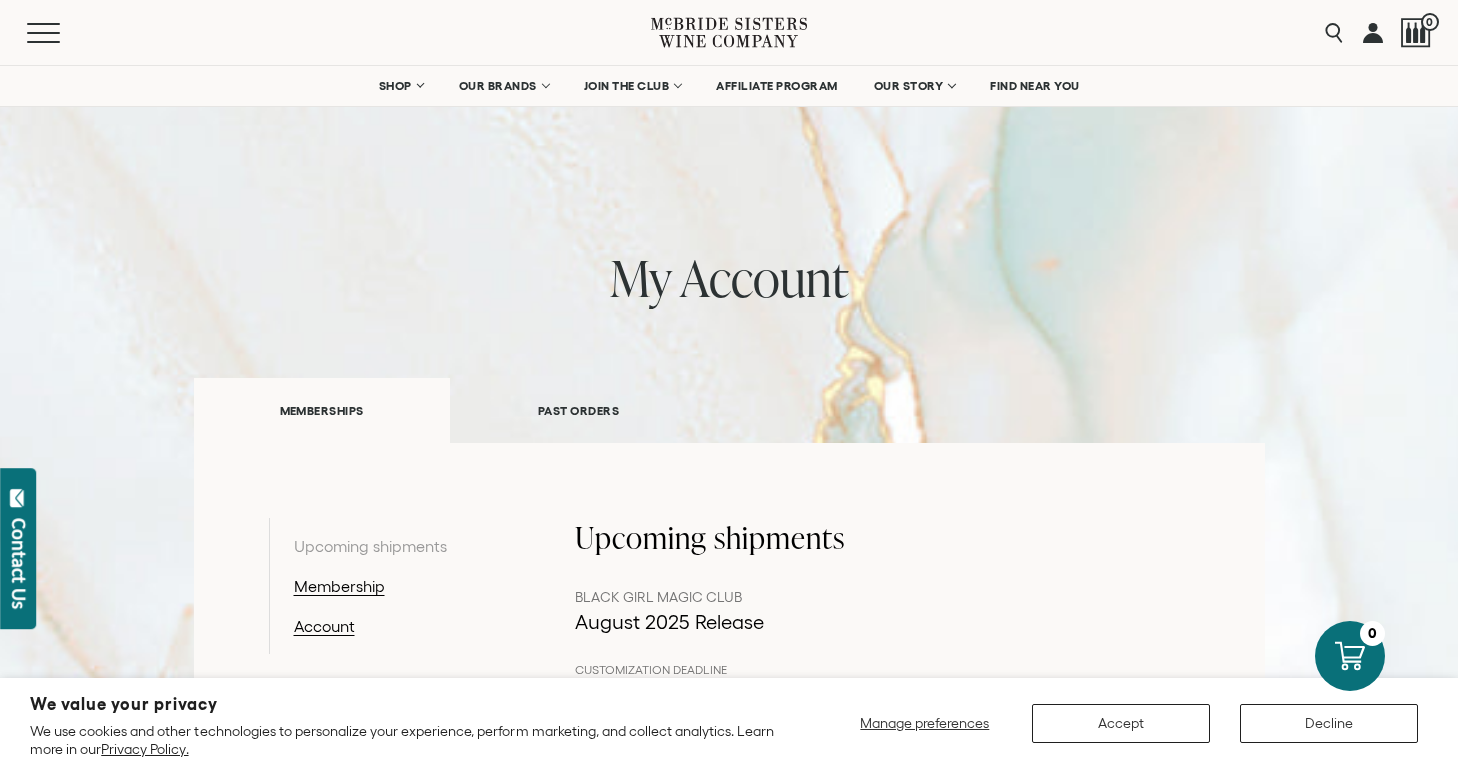 scroll, scrollTop: 0, scrollLeft: 0, axis: both 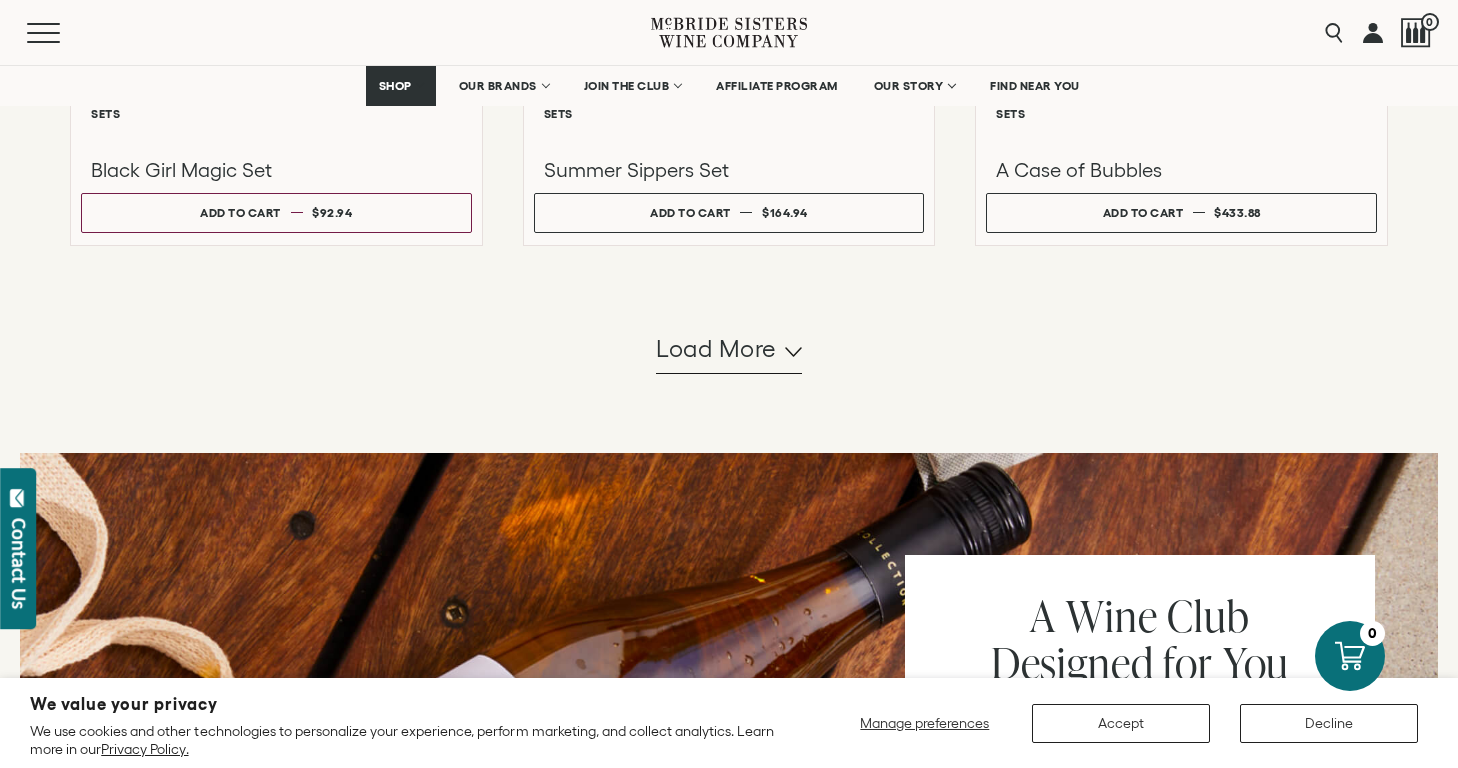click on "Filters" at bounding box center [729, -720] 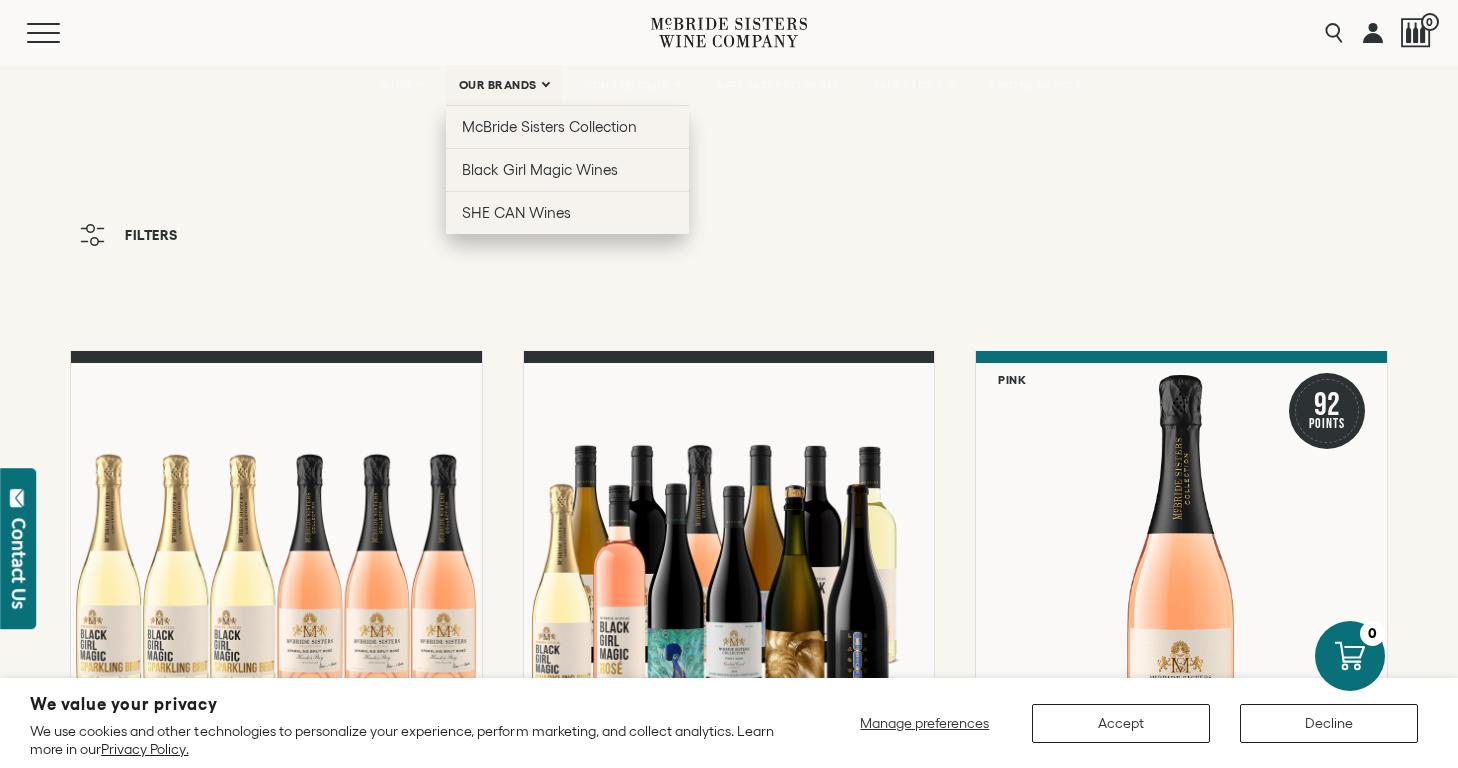 scroll, scrollTop: 0, scrollLeft: 0, axis: both 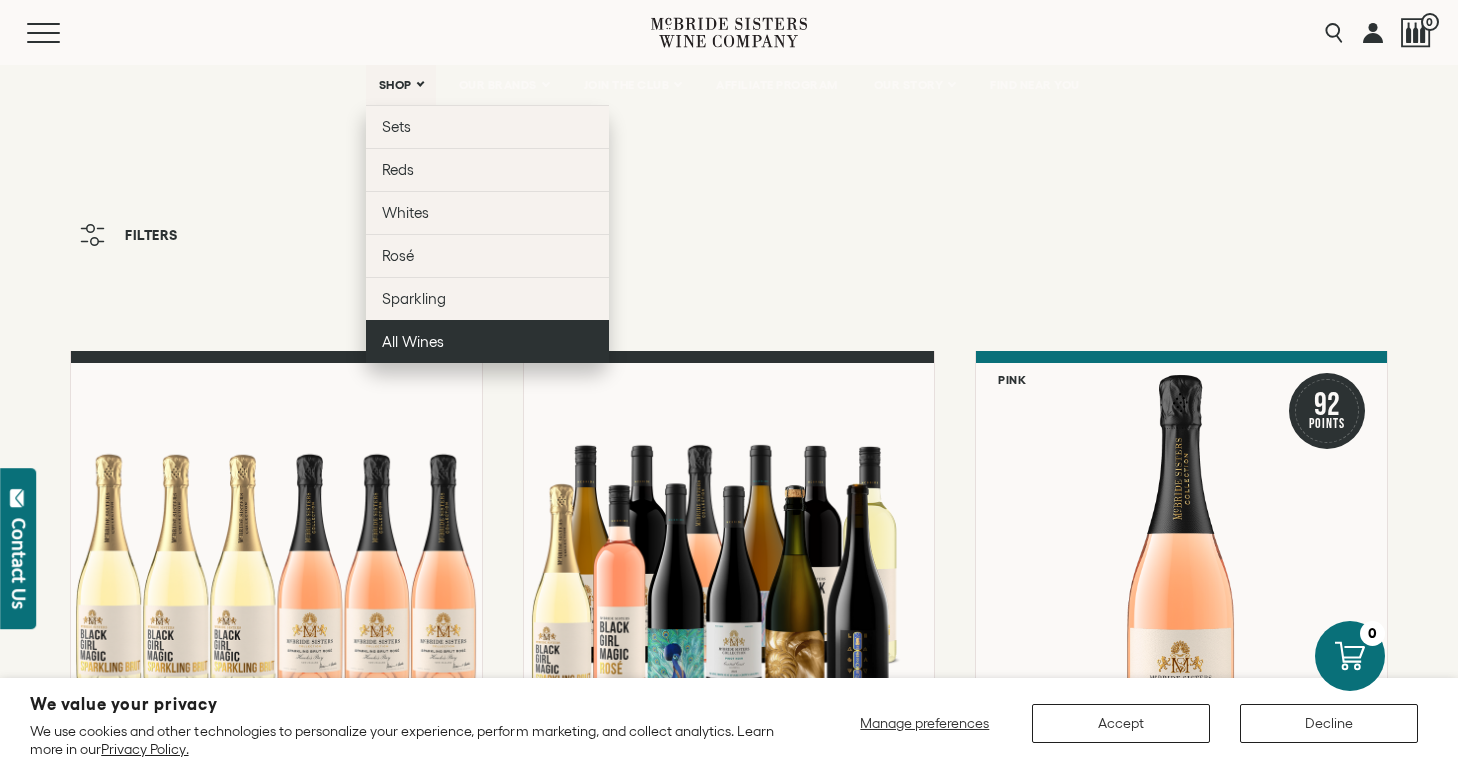 click on "All Wines" at bounding box center (413, 341) 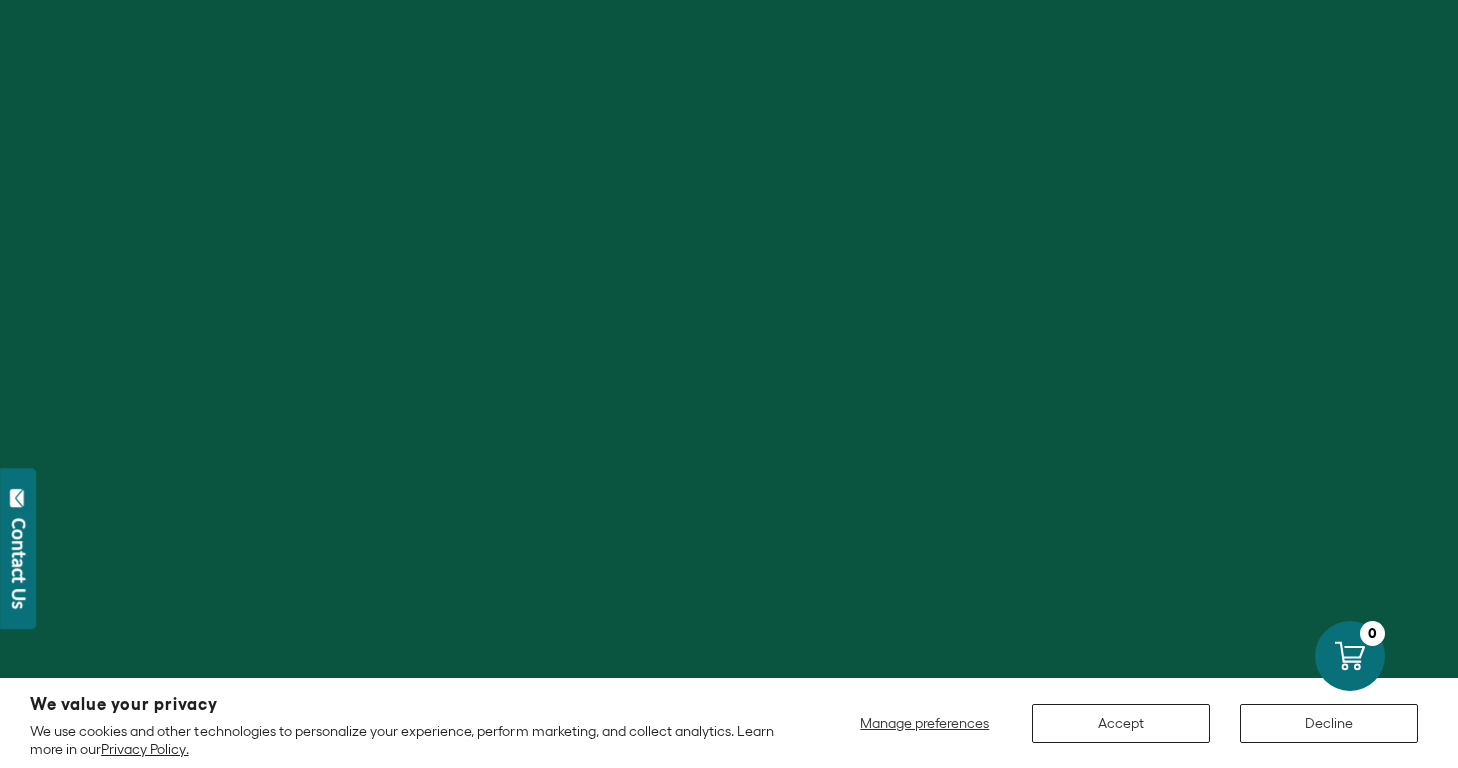 scroll, scrollTop: 0, scrollLeft: 0, axis: both 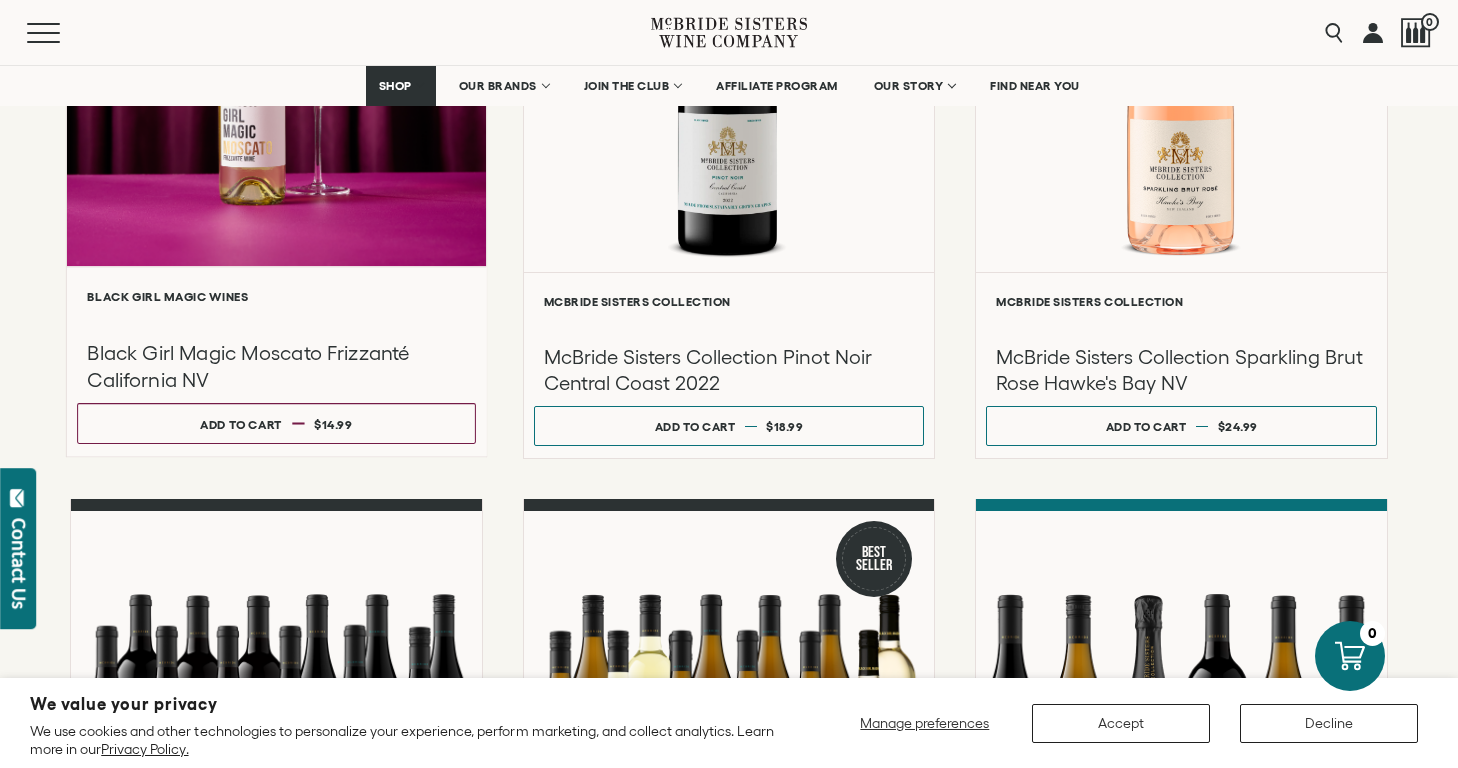 click at bounding box center (276, 53) 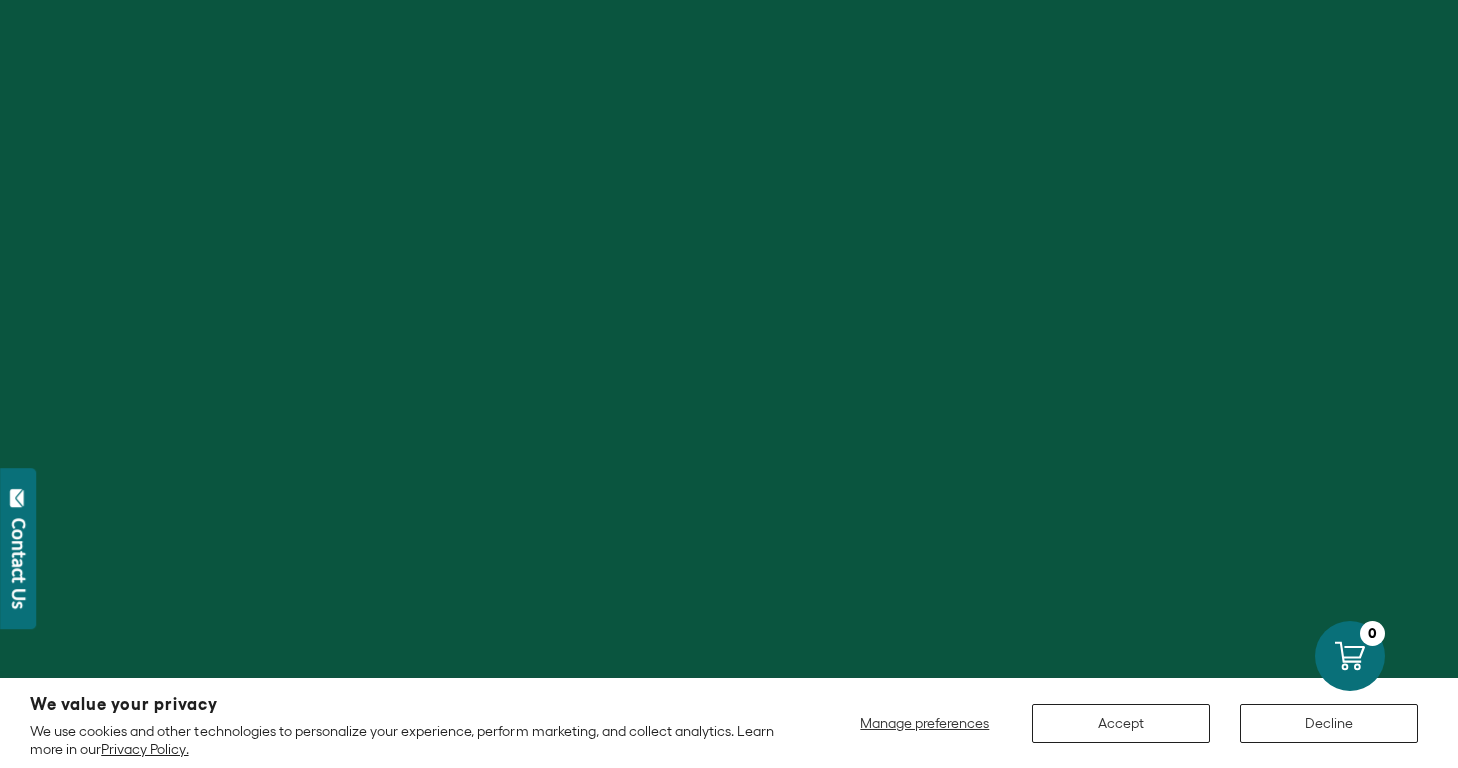 scroll, scrollTop: 0, scrollLeft: 0, axis: both 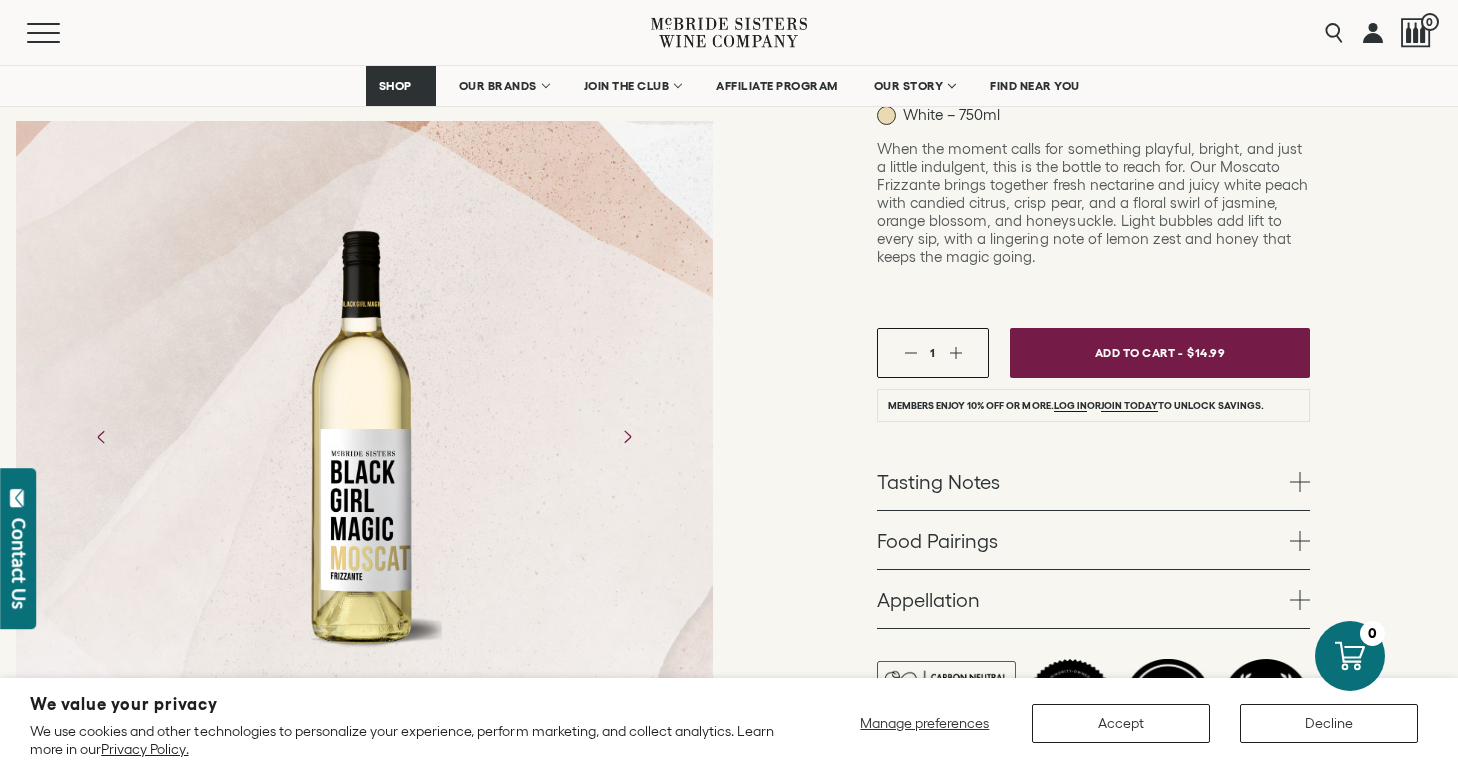 click on "Tasting Notes" at bounding box center (1093, 481) 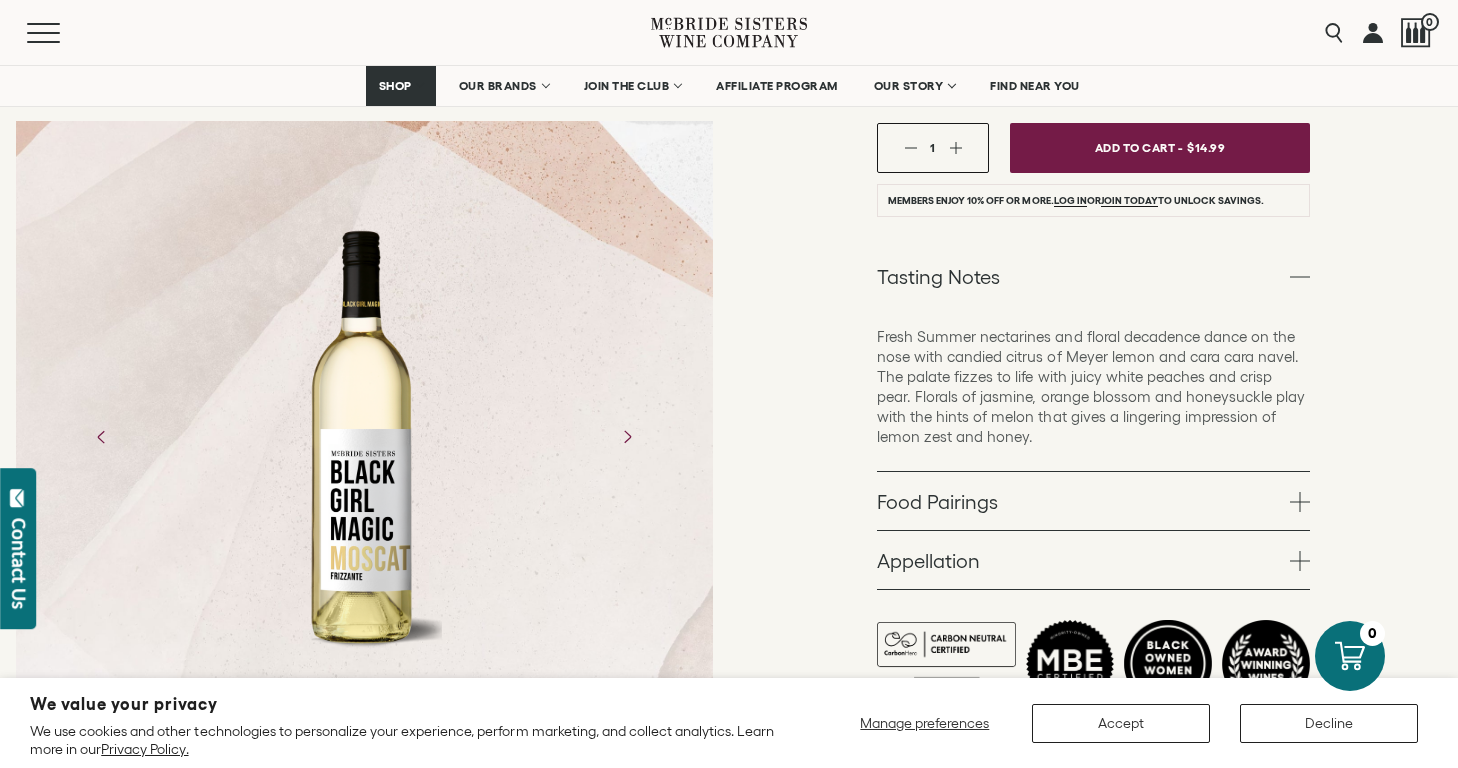 scroll, scrollTop: 610, scrollLeft: 0, axis: vertical 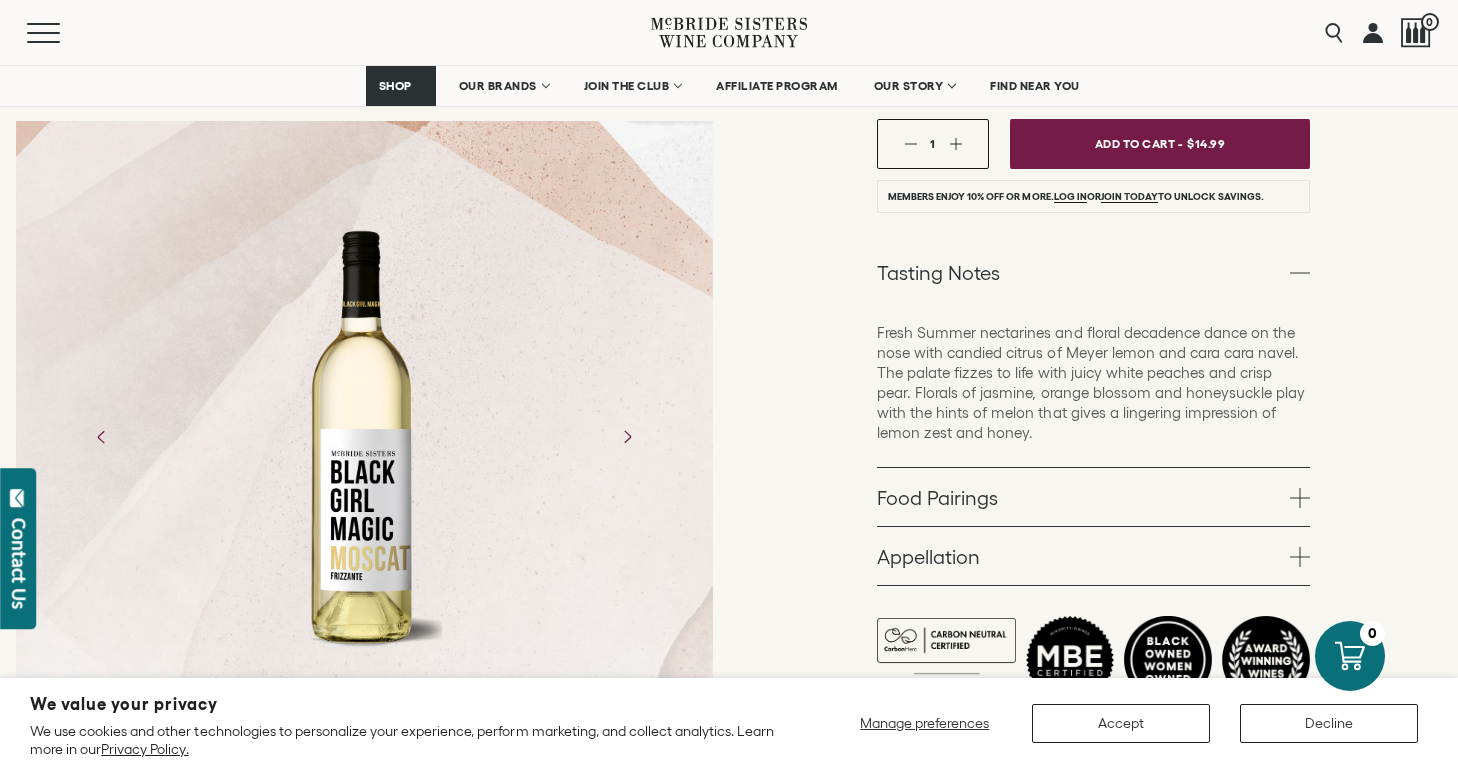 click at bounding box center [1300, 498] 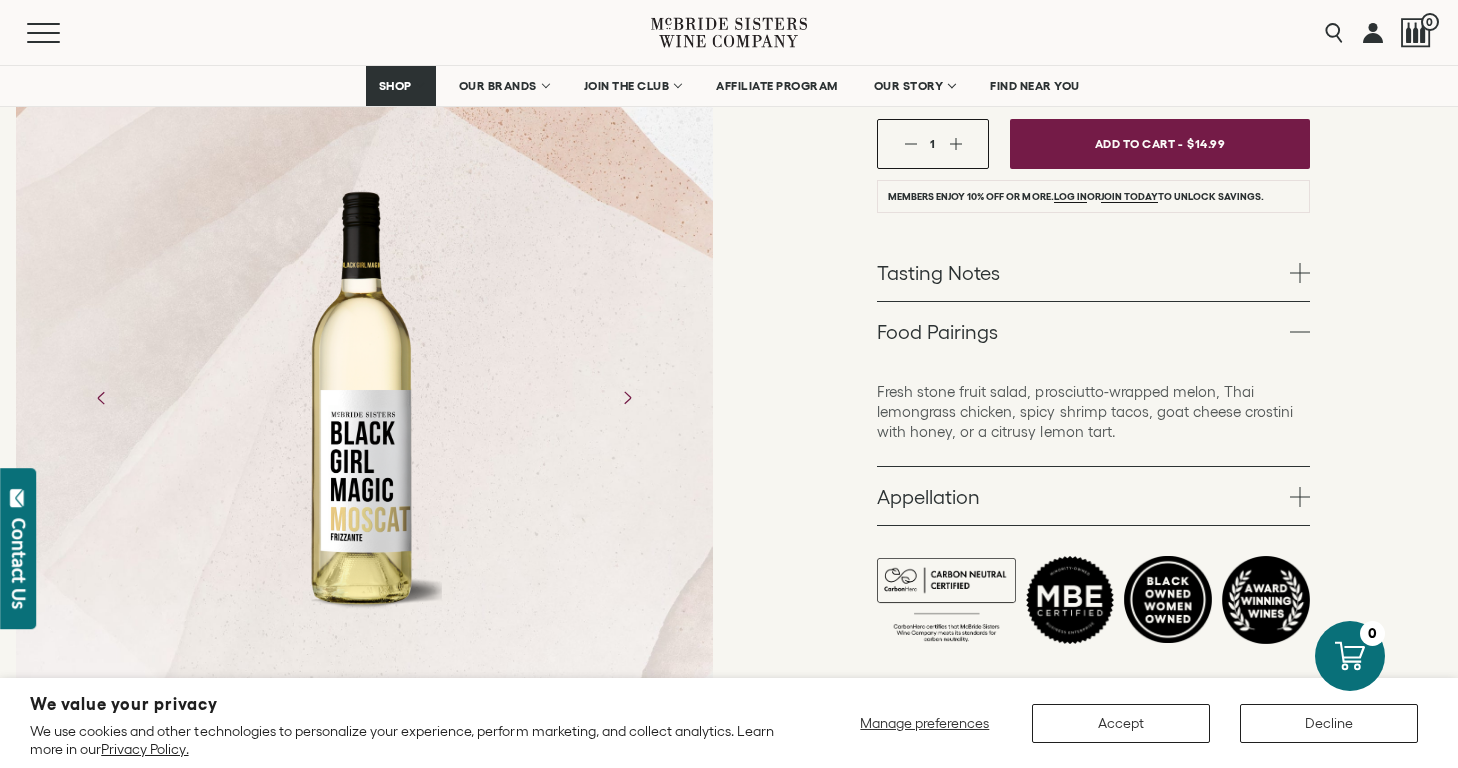 click on "Appellation" at bounding box center [1093, 496] 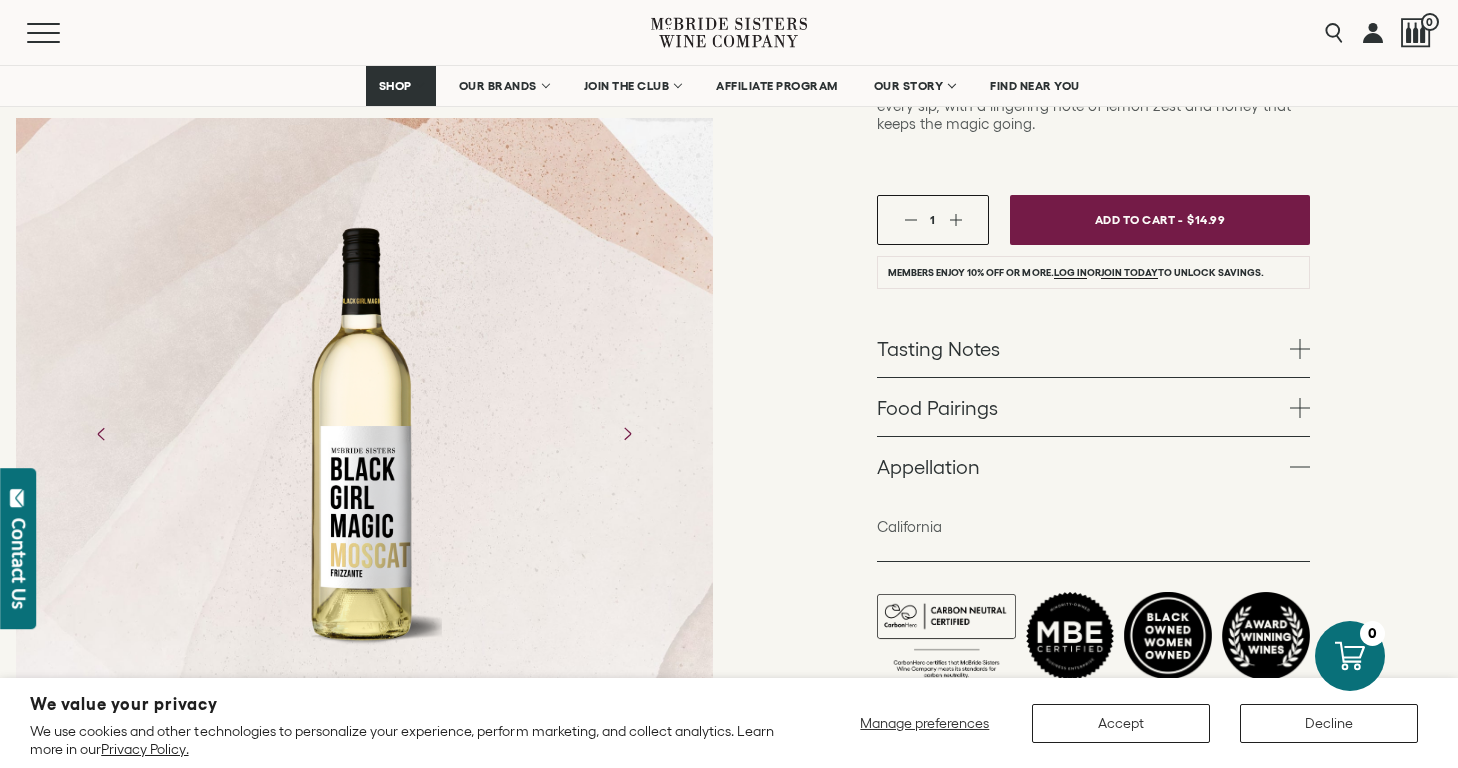 scroll, scrollTop: 499, scrollLeft: 0, axis: vertical 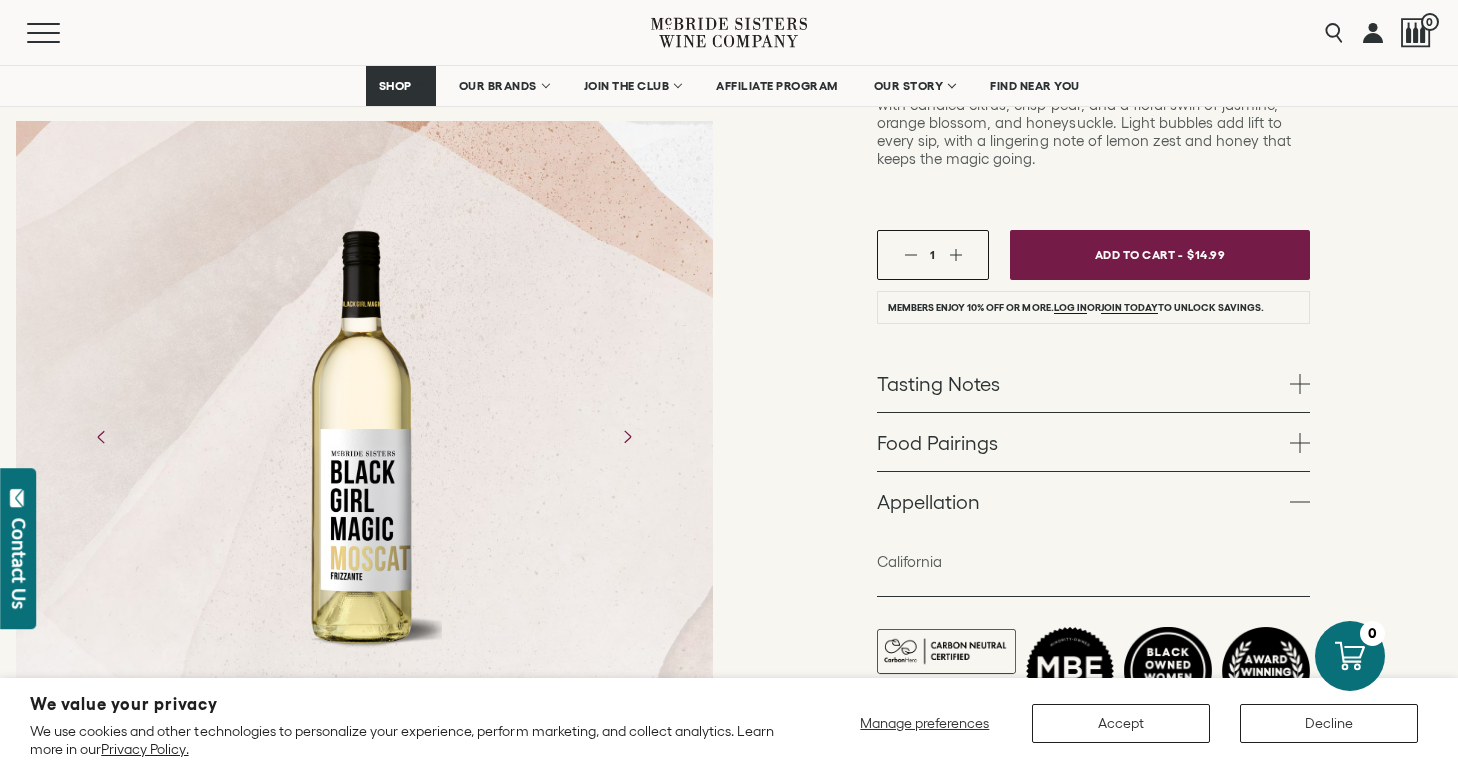 click at bounding box center (1300, 384) 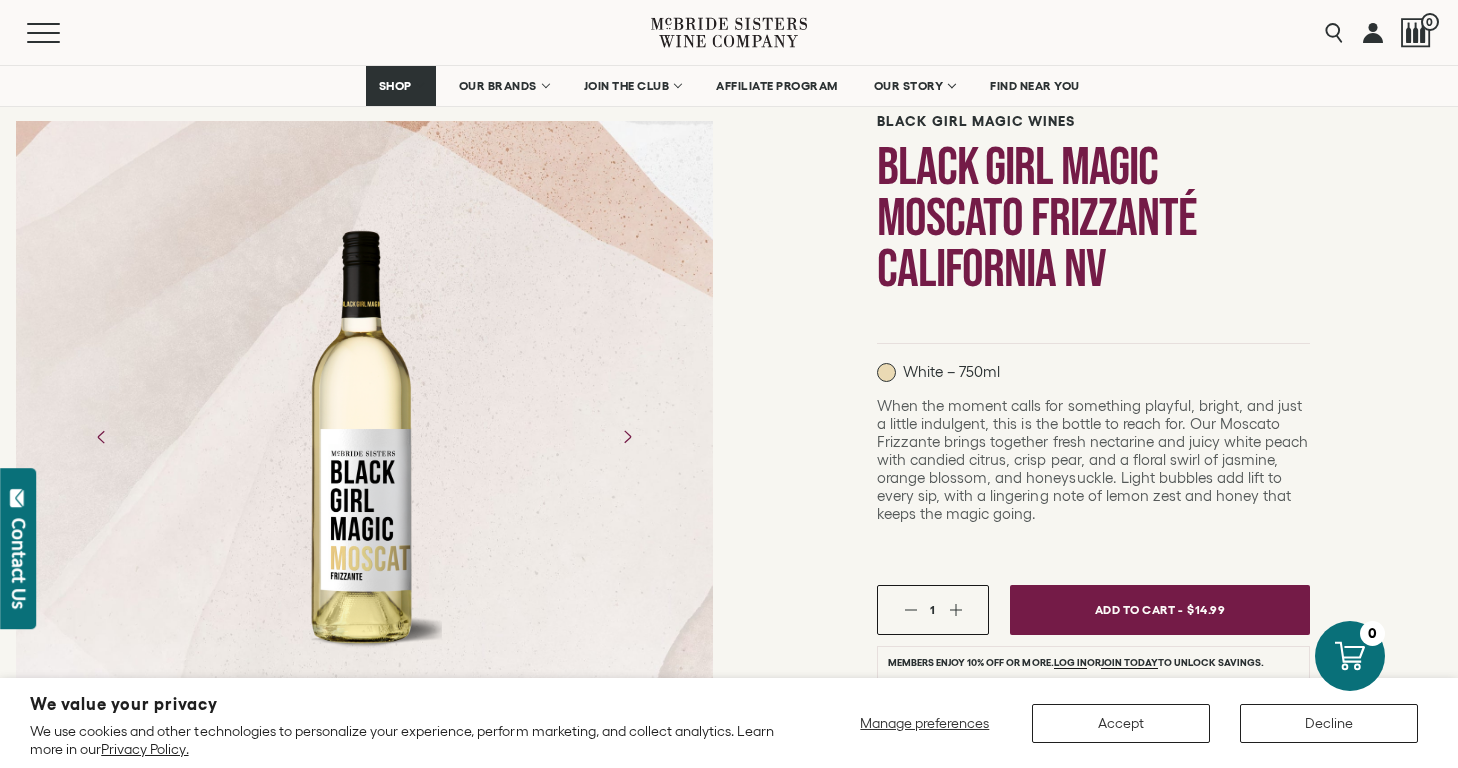 scroll, scrollTop: 141, scrollLeft: 0, axis: vertical 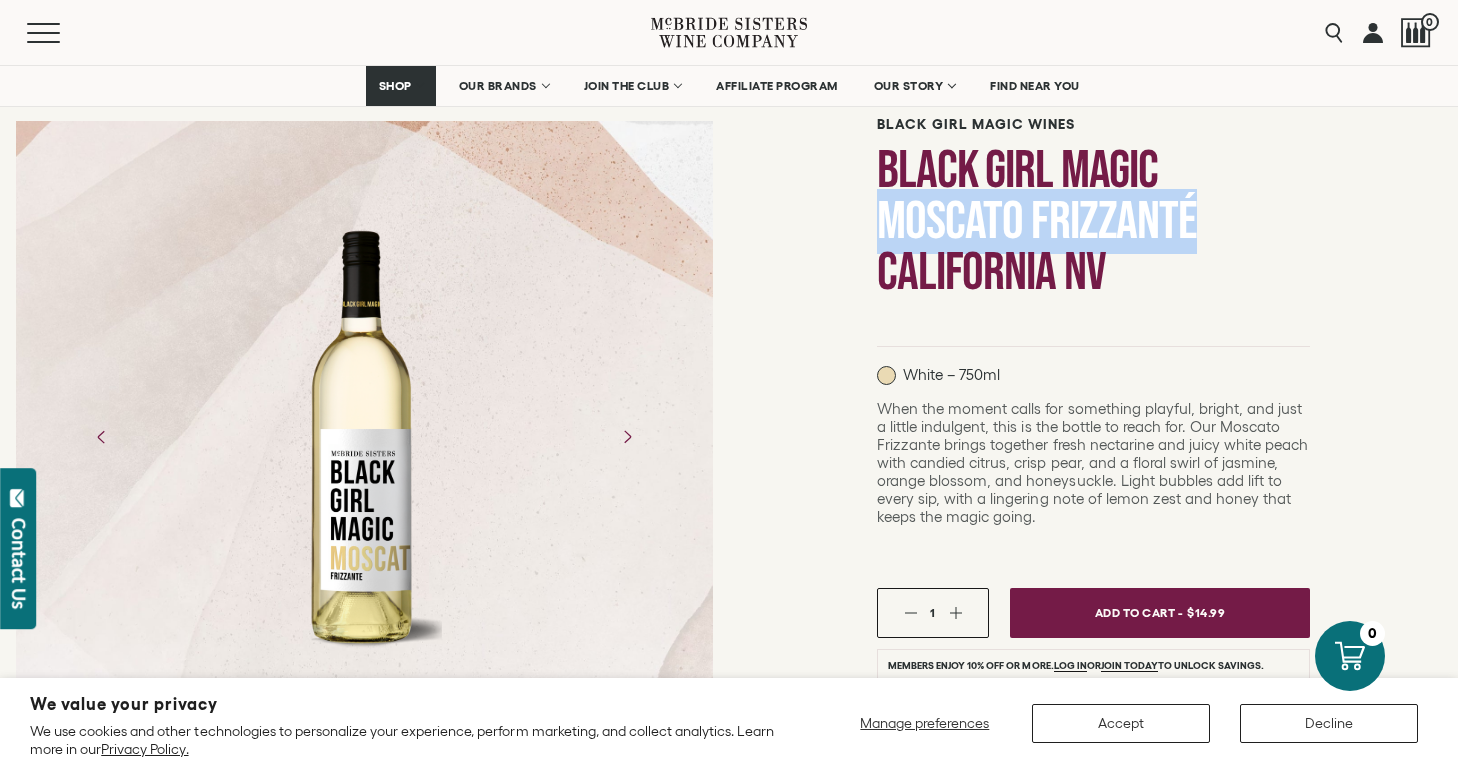 drag, startPoint x: 1170, startPoint y: 147, endPoint x: 1044, endPoint y: 235, distance: 153.68799 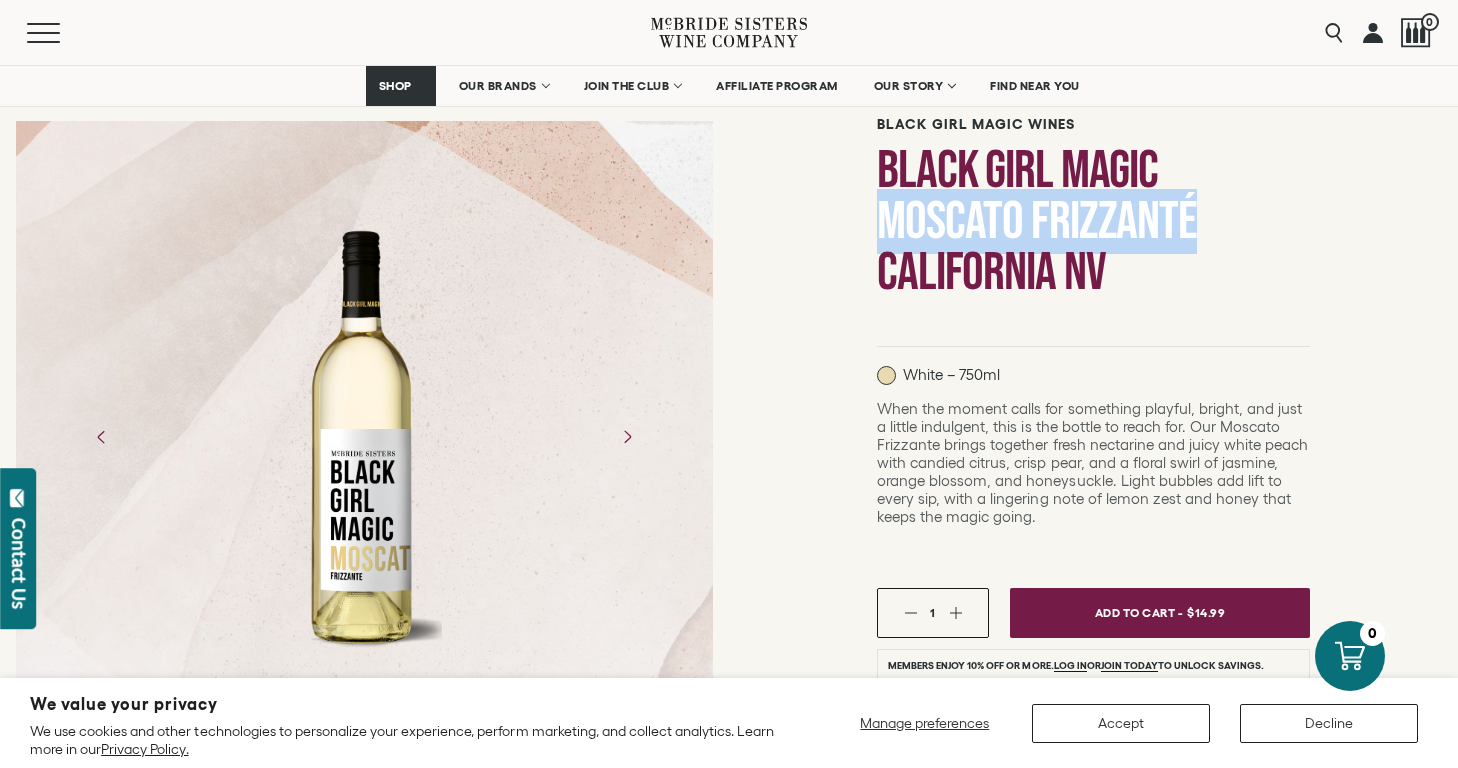 click on "Black Girl Magic Moscato Frizzanté California NV" at bounding box center (1093, 221) 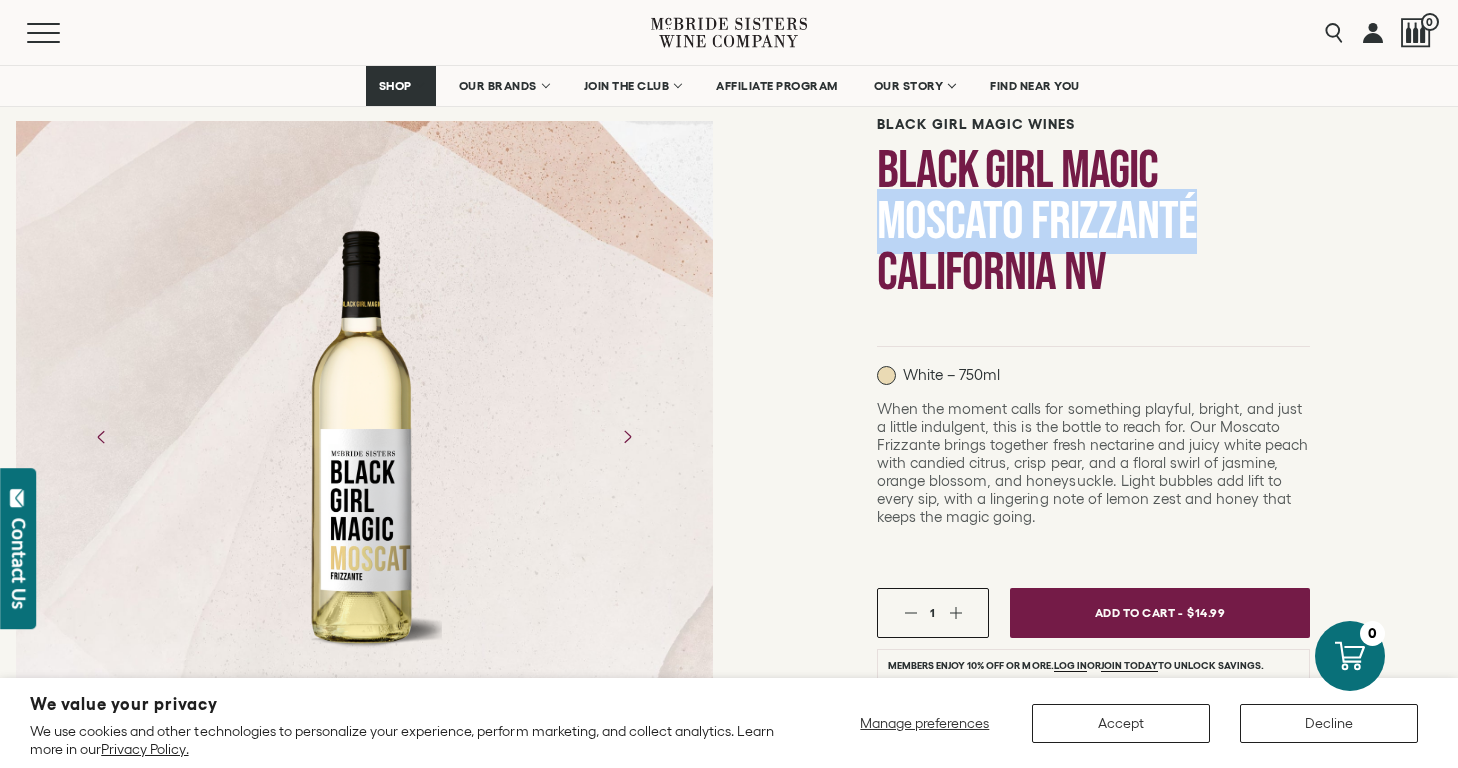 copy on "Moscato Frizzanté" 